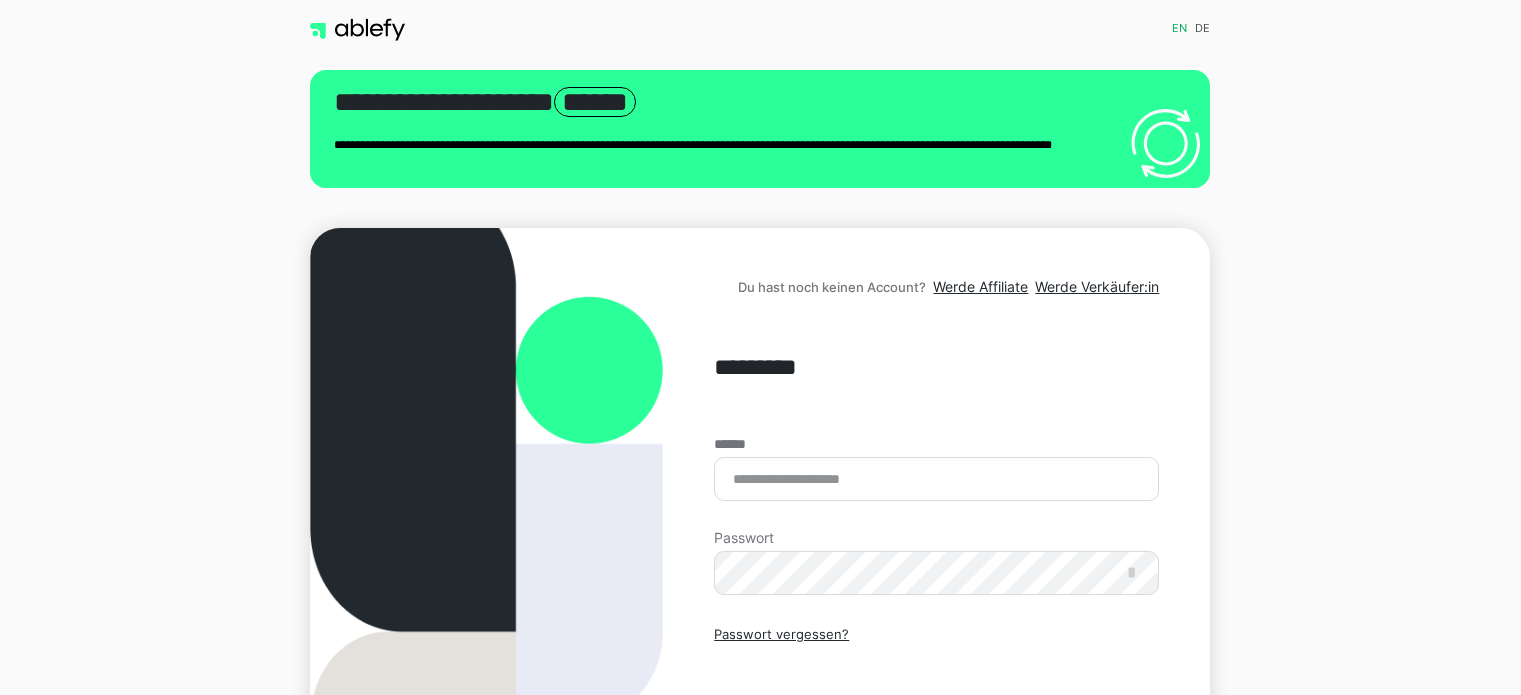 scroll, scrollTop: 0, scrollLeft: 0, axis: both 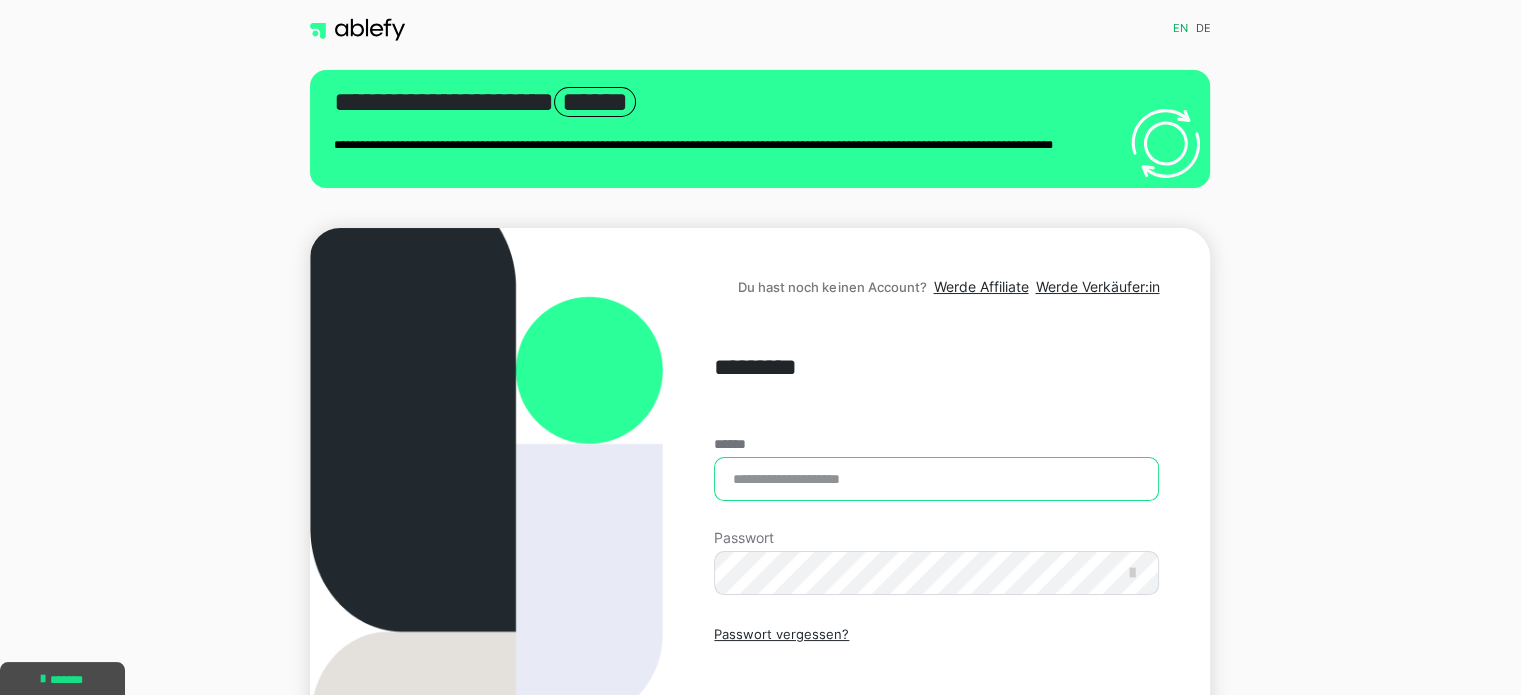 type on "**********" 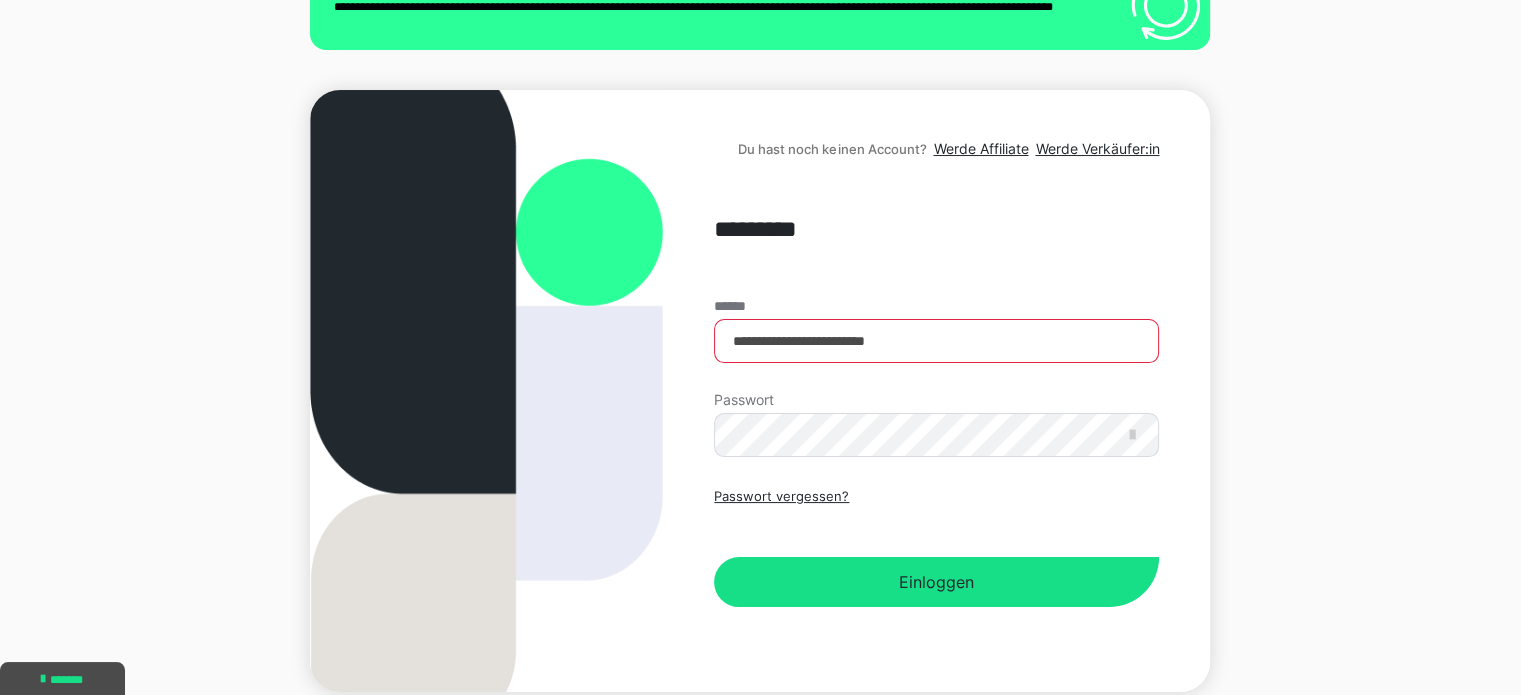 scroll, scrollTop: 160, scrollLeft: 0, axis: vertical 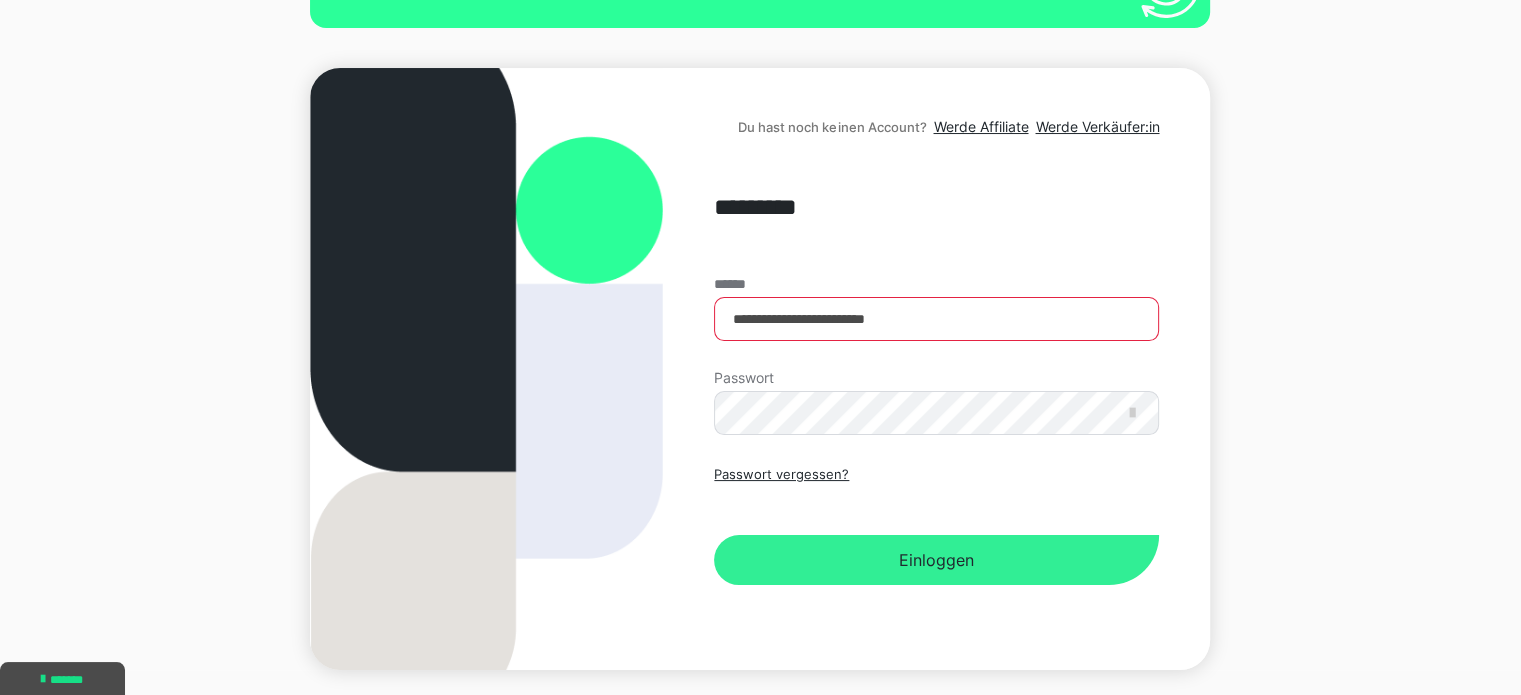 click on "Einloggen" at bounding box center (936, 560) 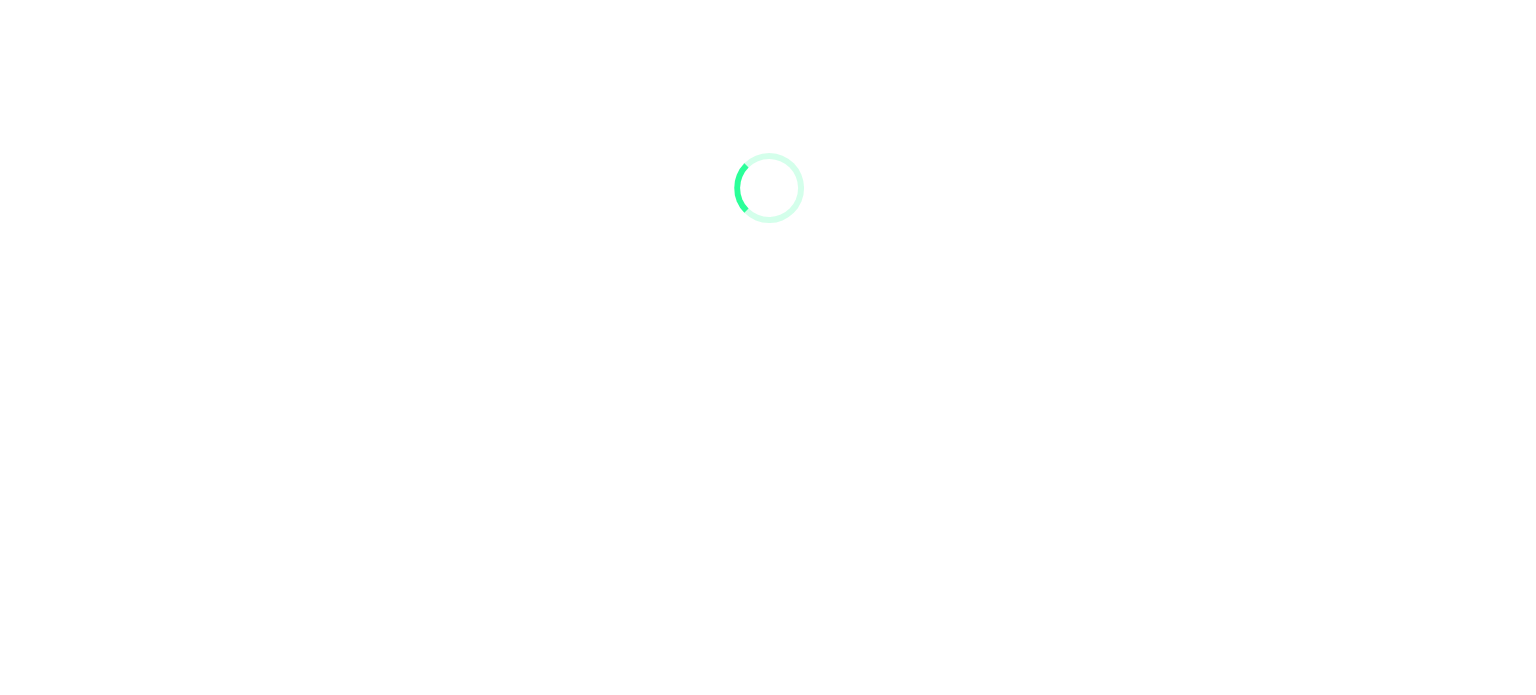 scroll, scrollTop: 0, scrollLeft: 0, axis: both 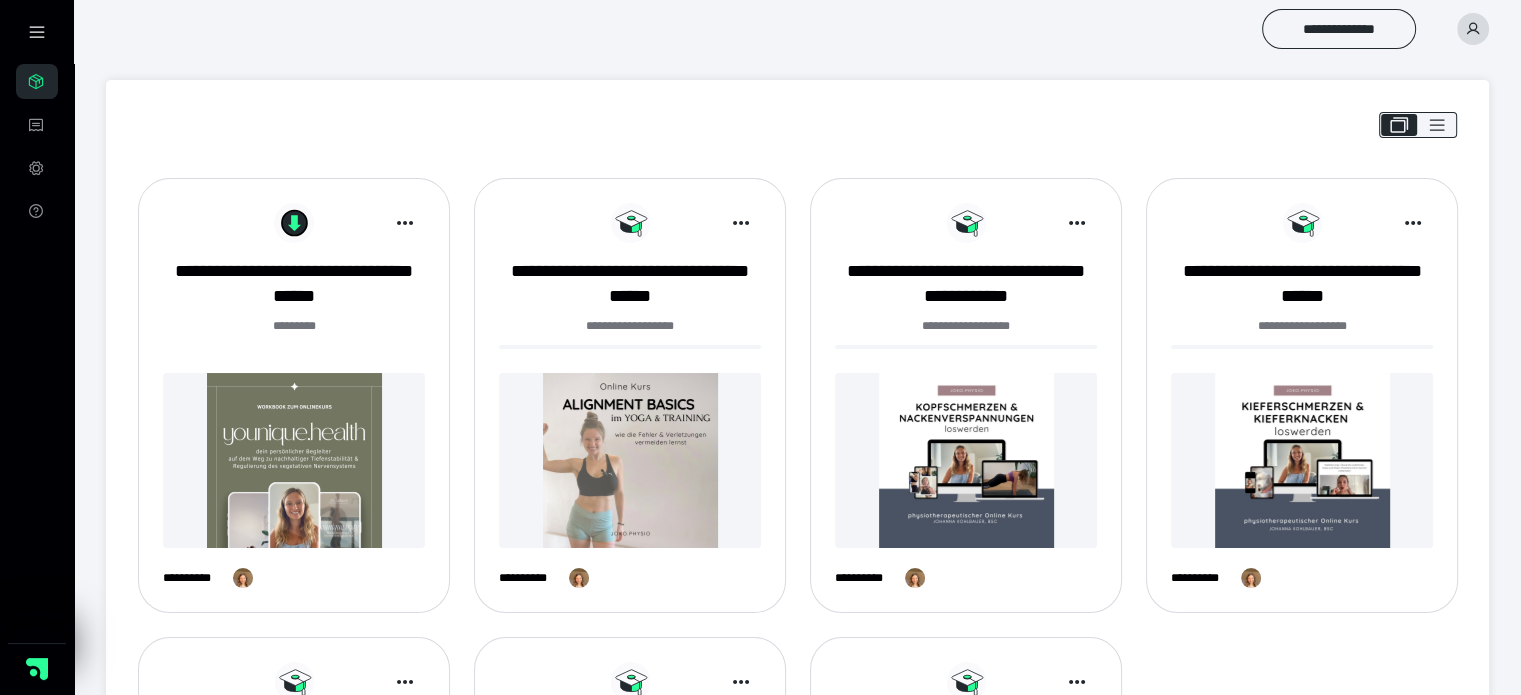 click at bounding box center (630, 460) 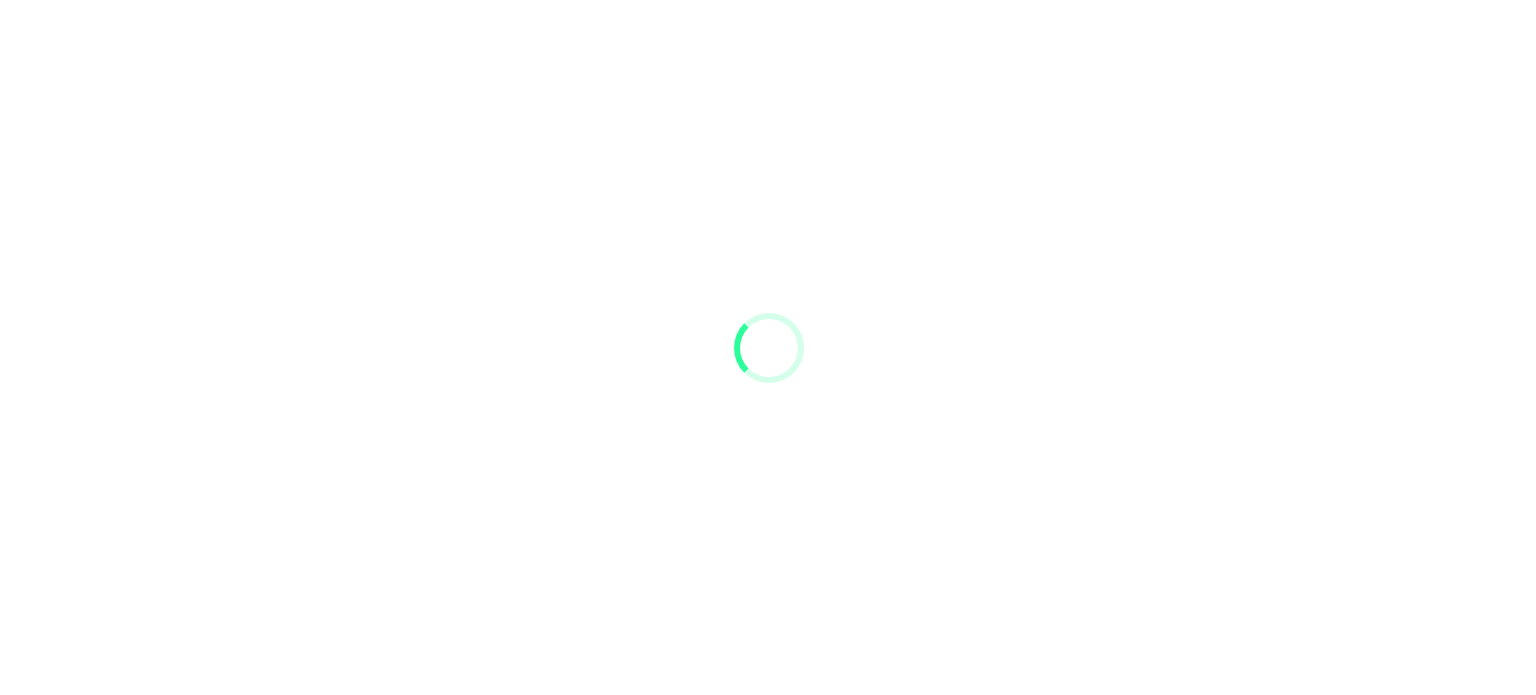 scroll, scrollTop: 0, scrollLeft: 0, axis: both 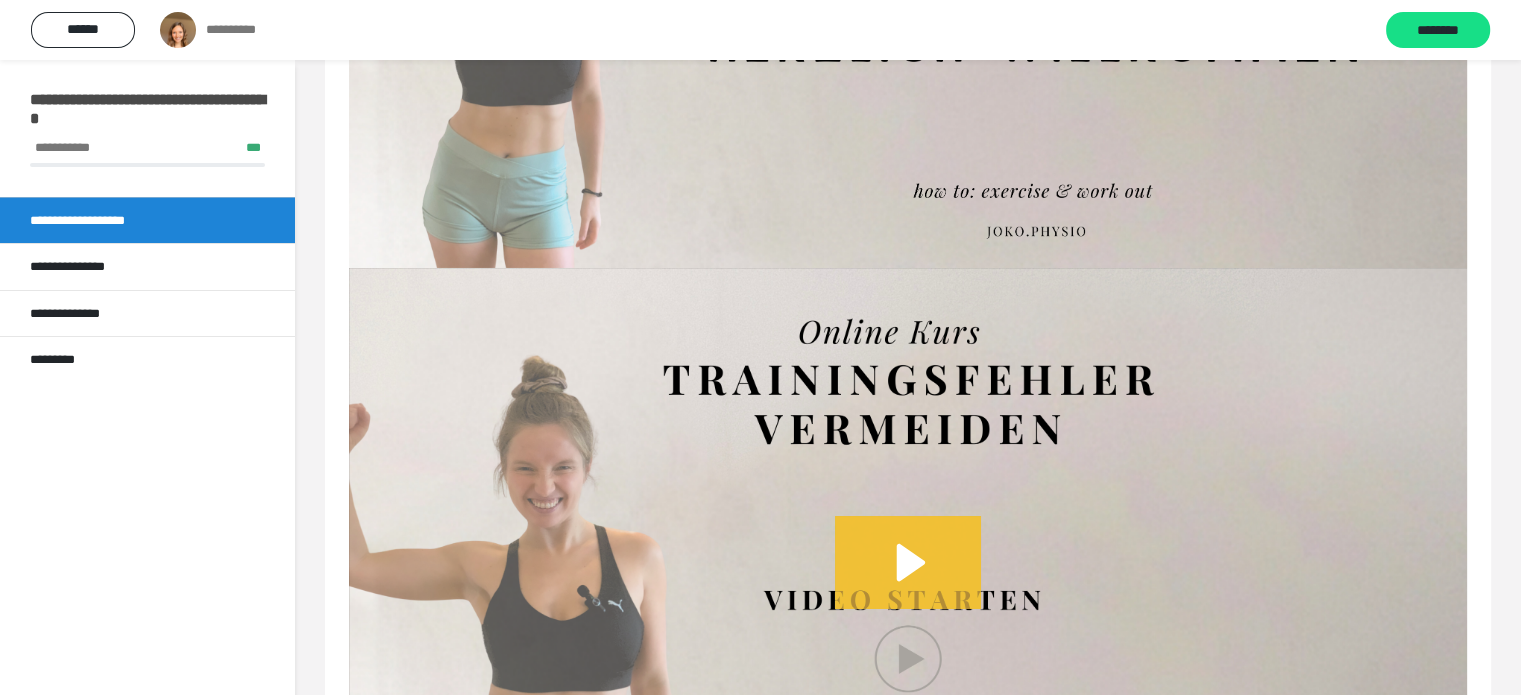 click 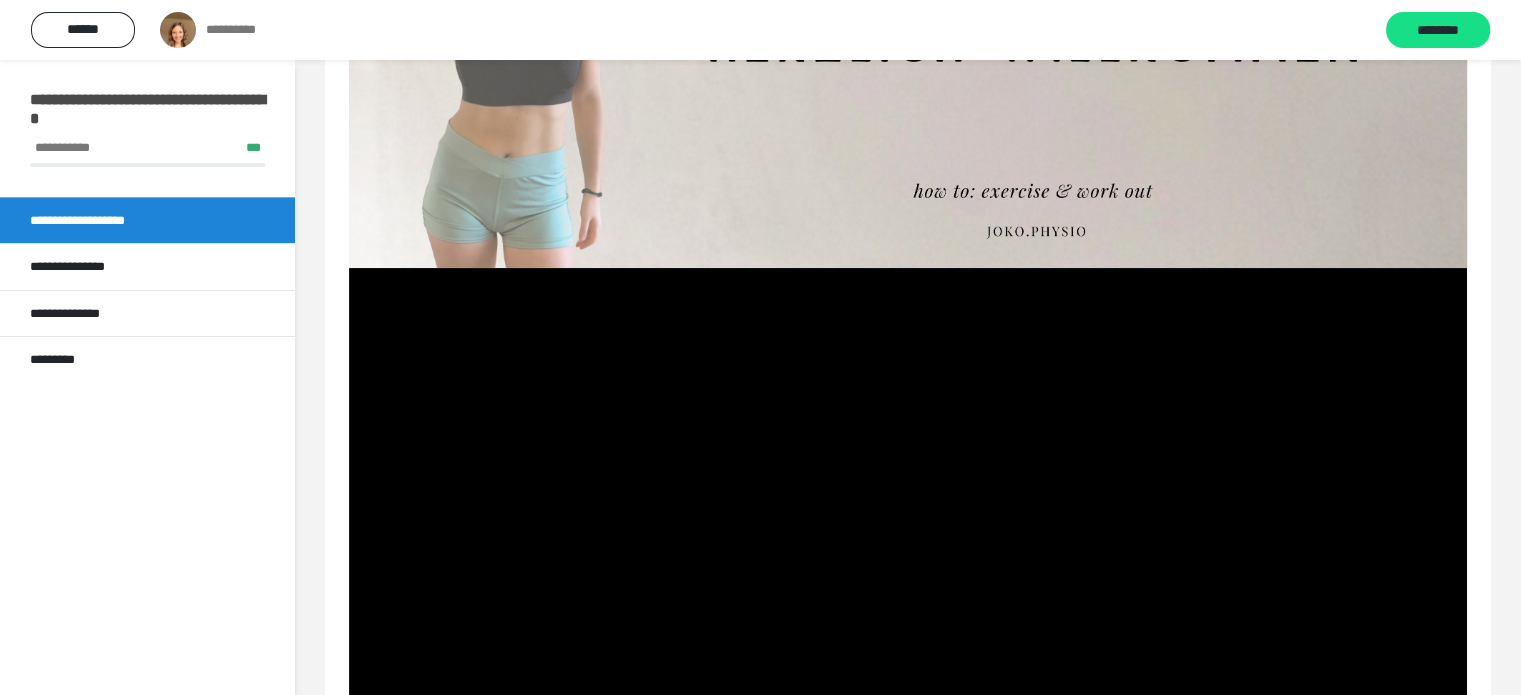type 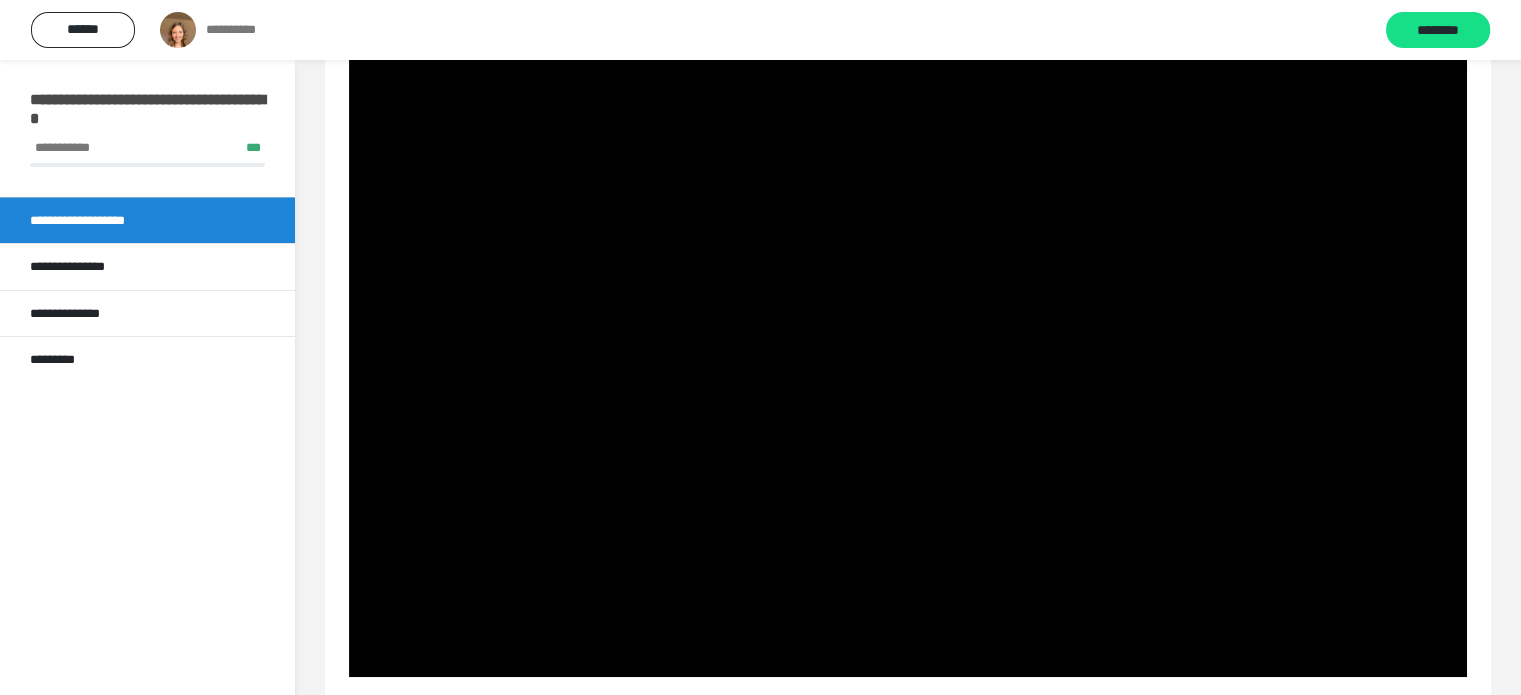 scroll, scrollTop: 576, scrollLeft: 0, axis: vertical 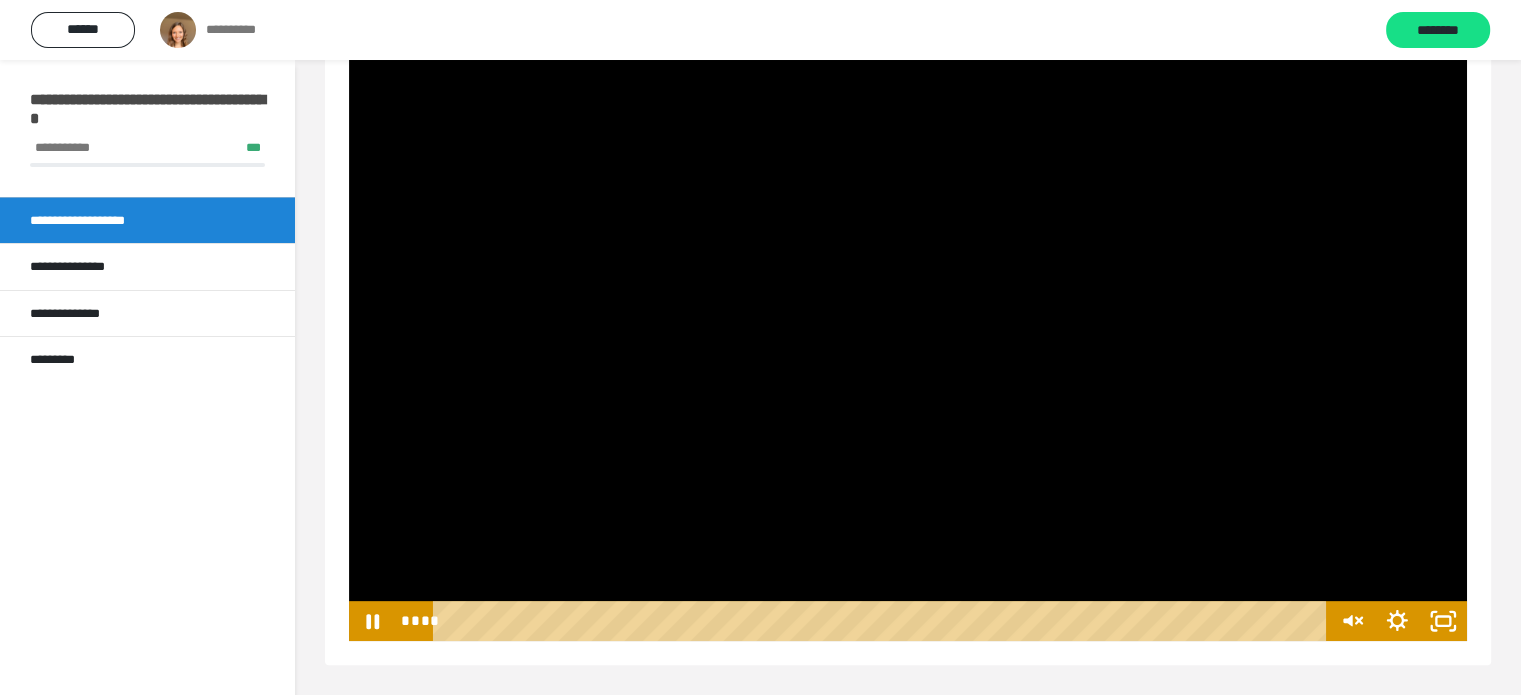 click at bounding box center [908, 326] 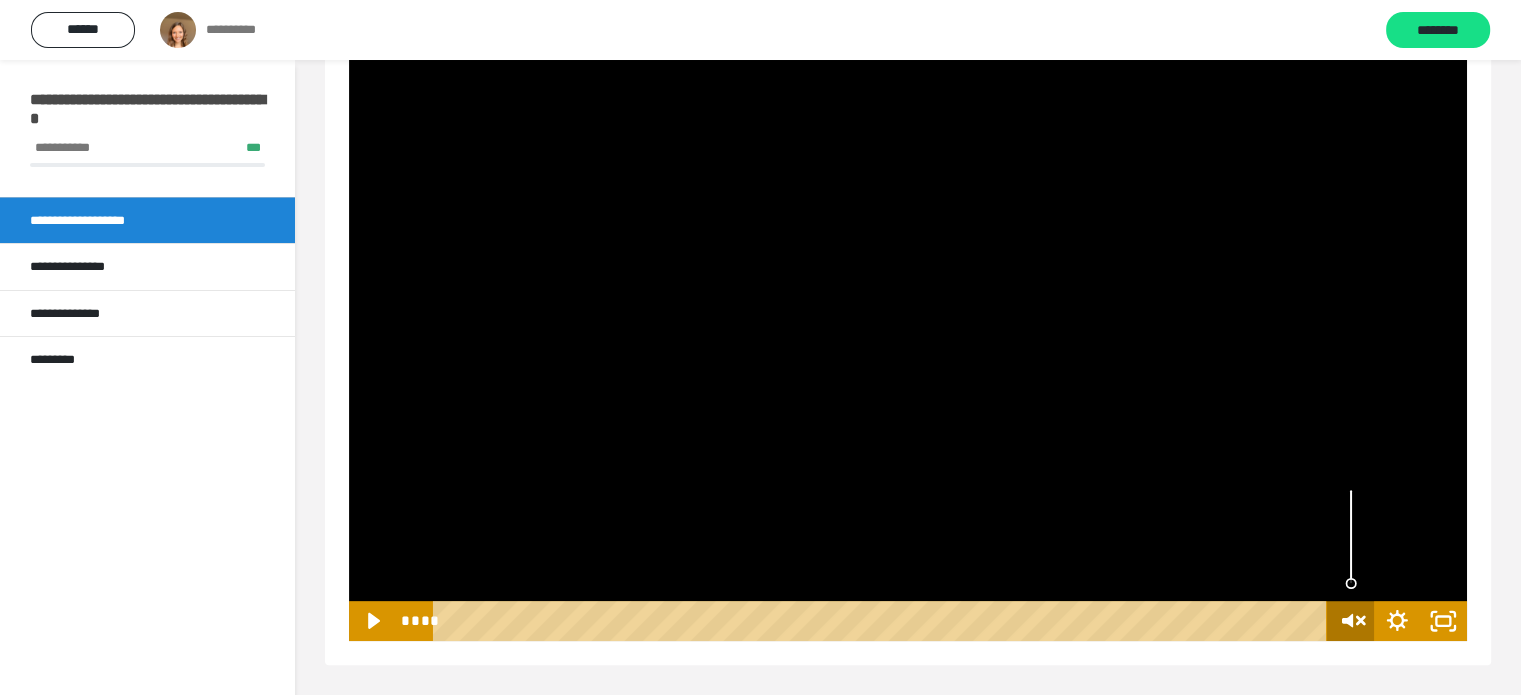 click 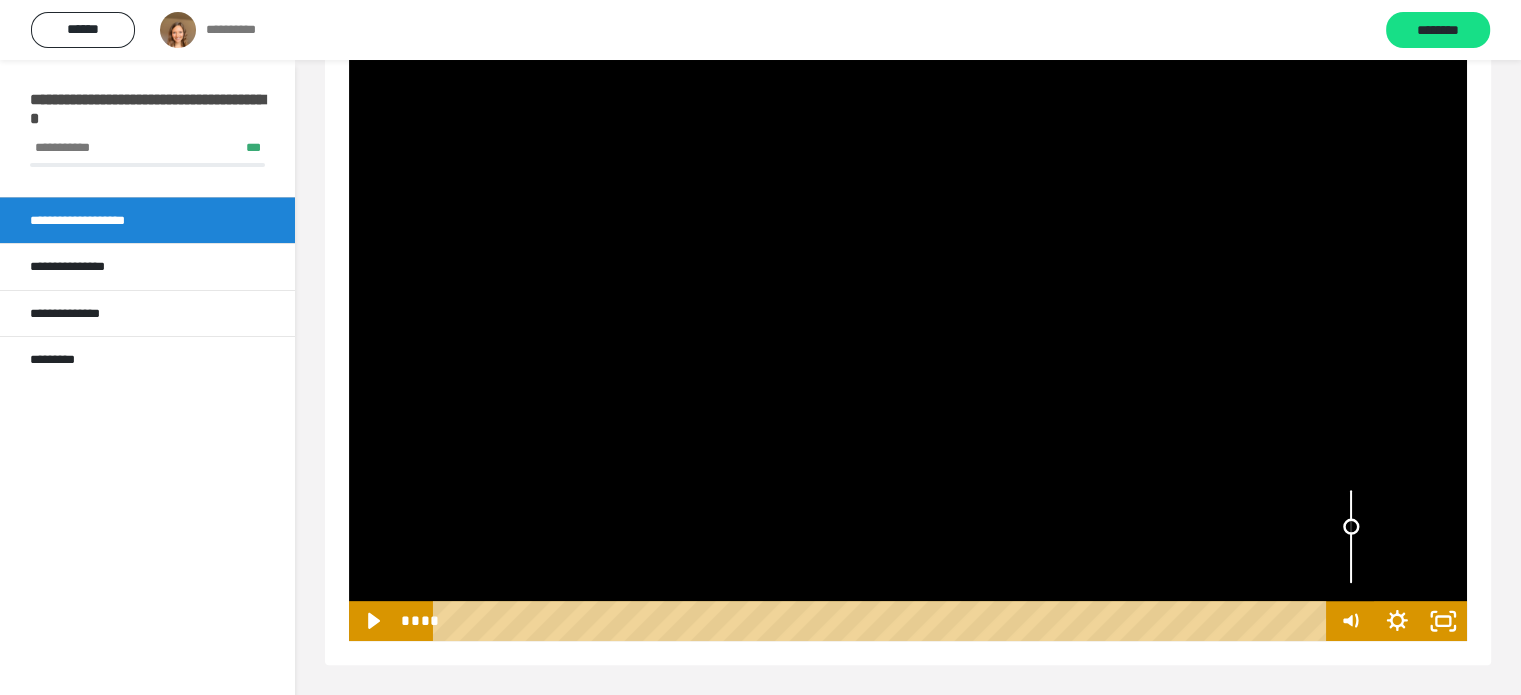 drag, startPoint x: 1351, startPoint y: 585, endPoint x: 1352, endPoint y: 526, distance: 59.008472 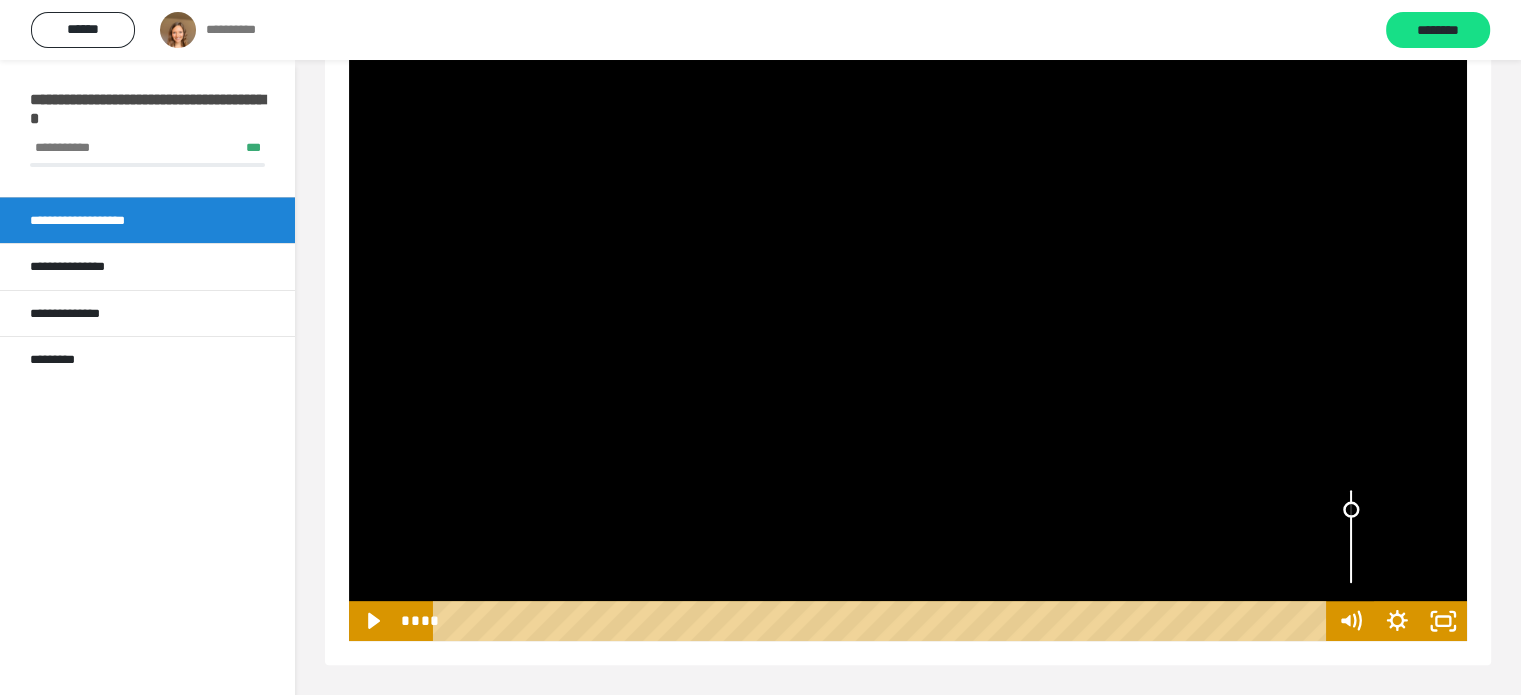 drag, startPoint x: 1352, startPoint y: 526, endPoint x: 1352, endPoint y: 509, distance: 17 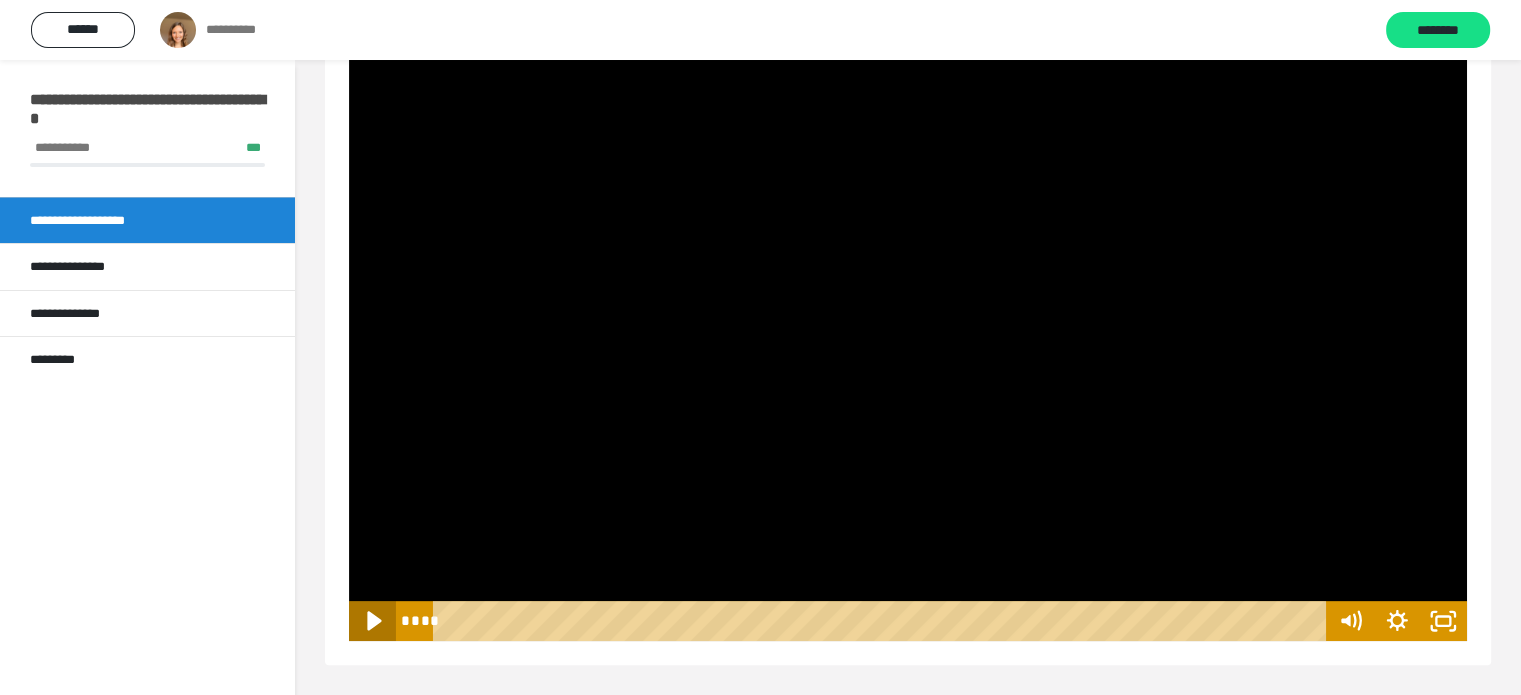 click 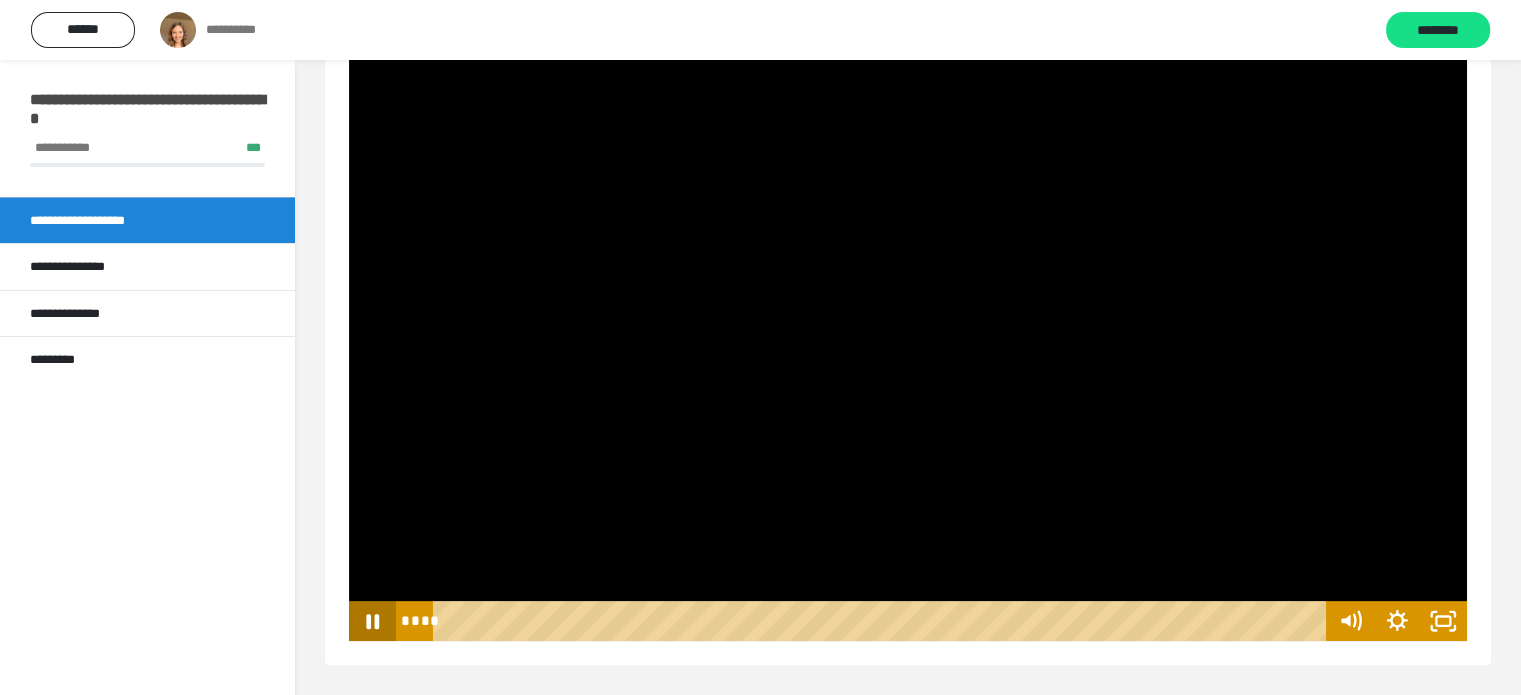 click on "**** ****" at bounding box center [908, 621] 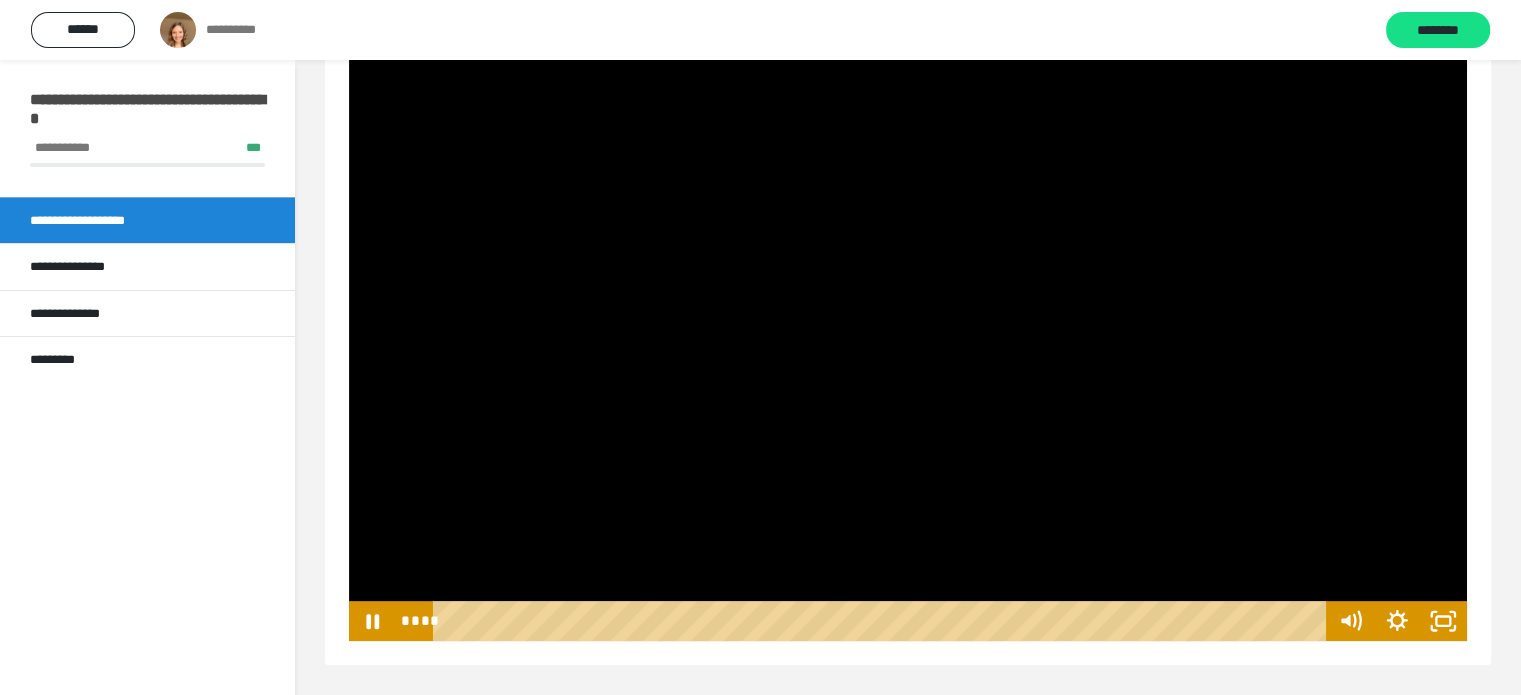 click at bounding box center (908, 326) 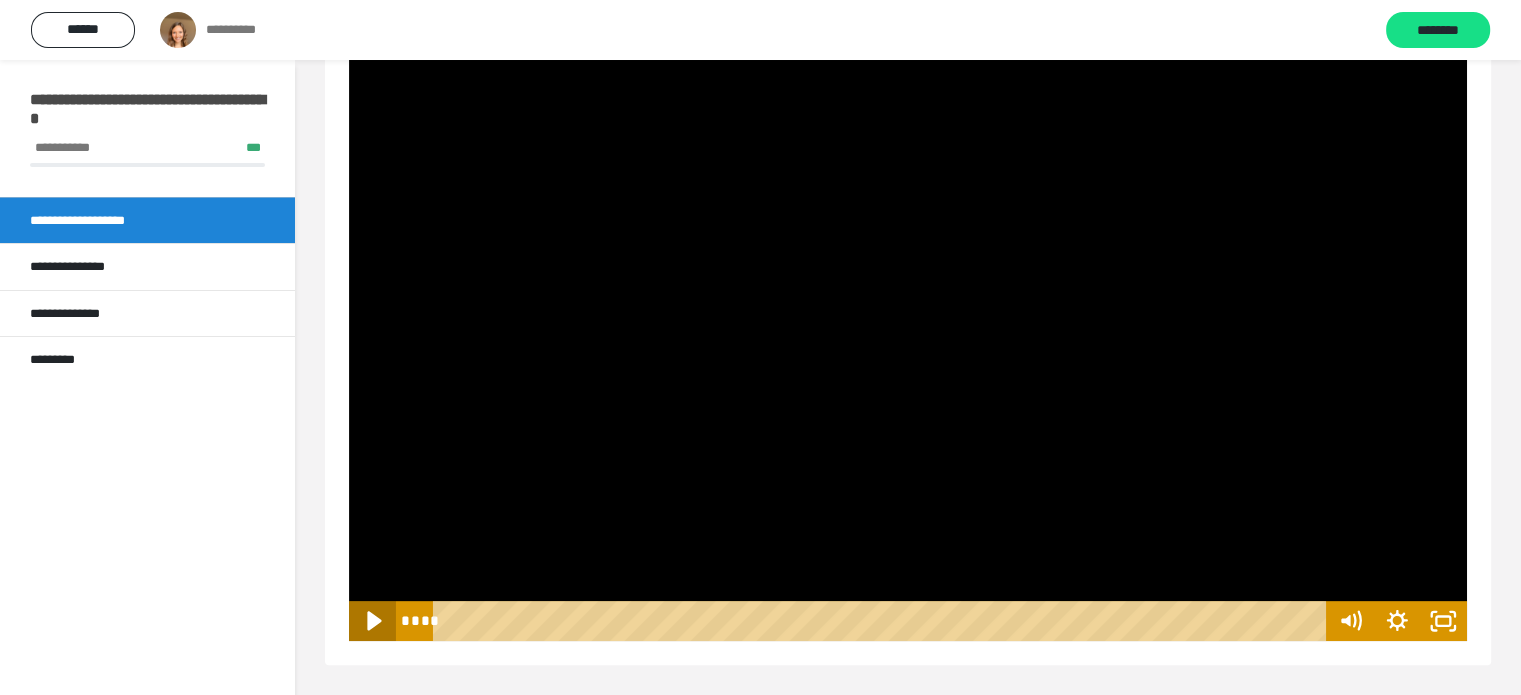 click 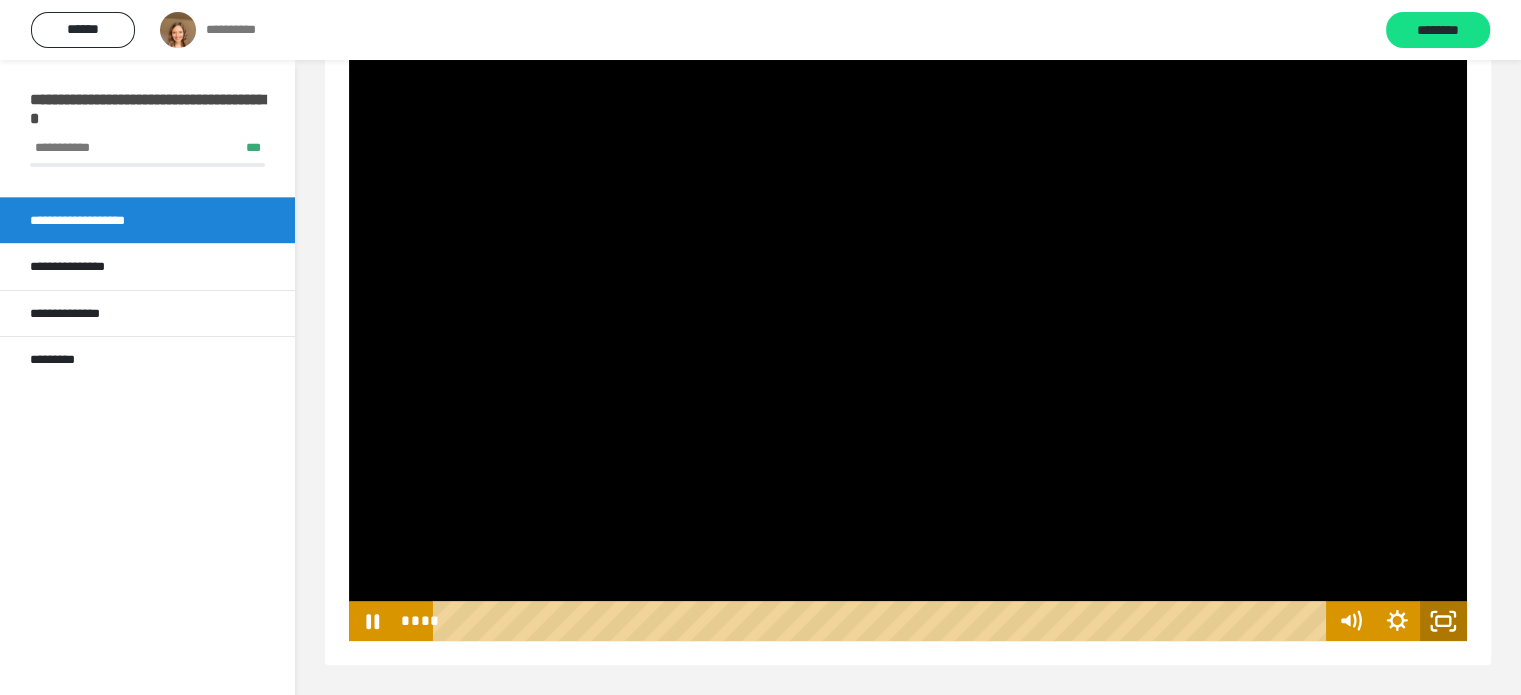 click 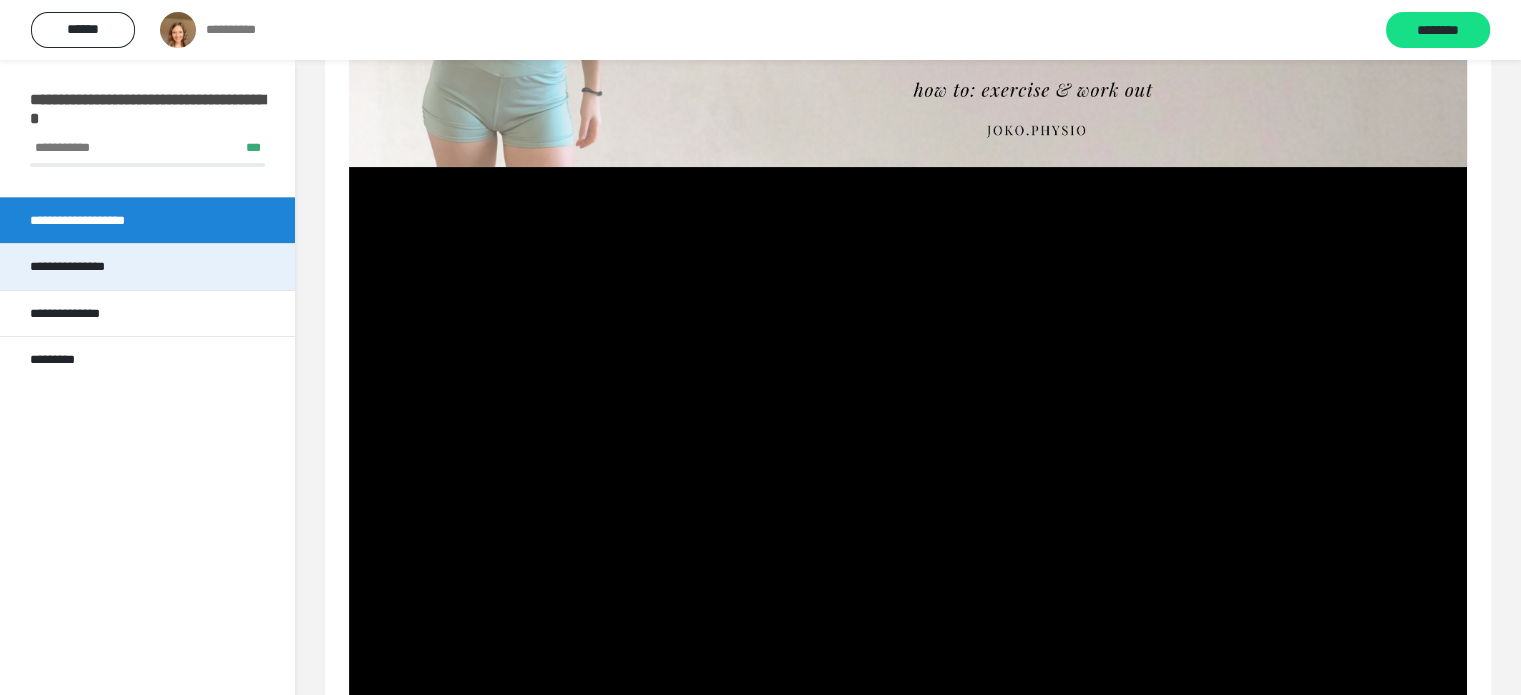 click on "**********" at bounding box center [147, 266] 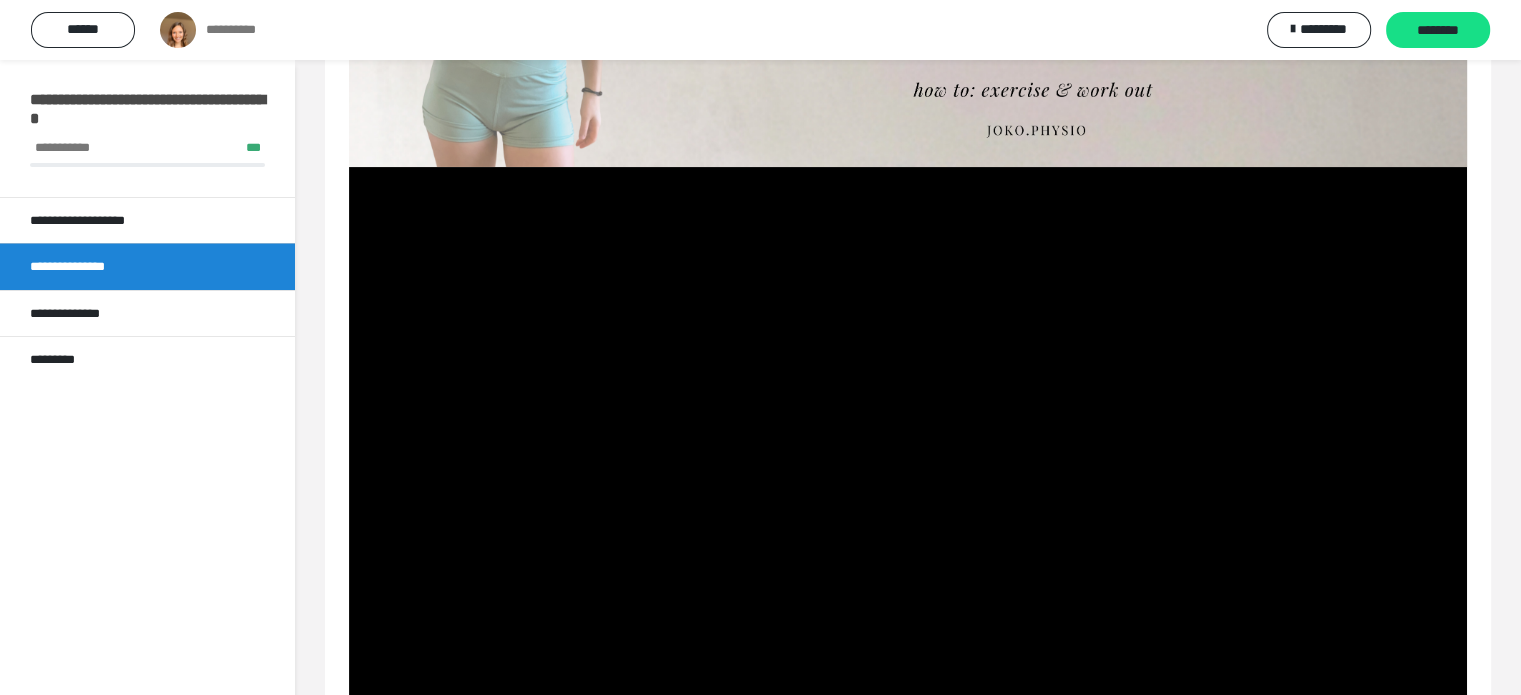 click on "**********" at bounding box center (147, 266) 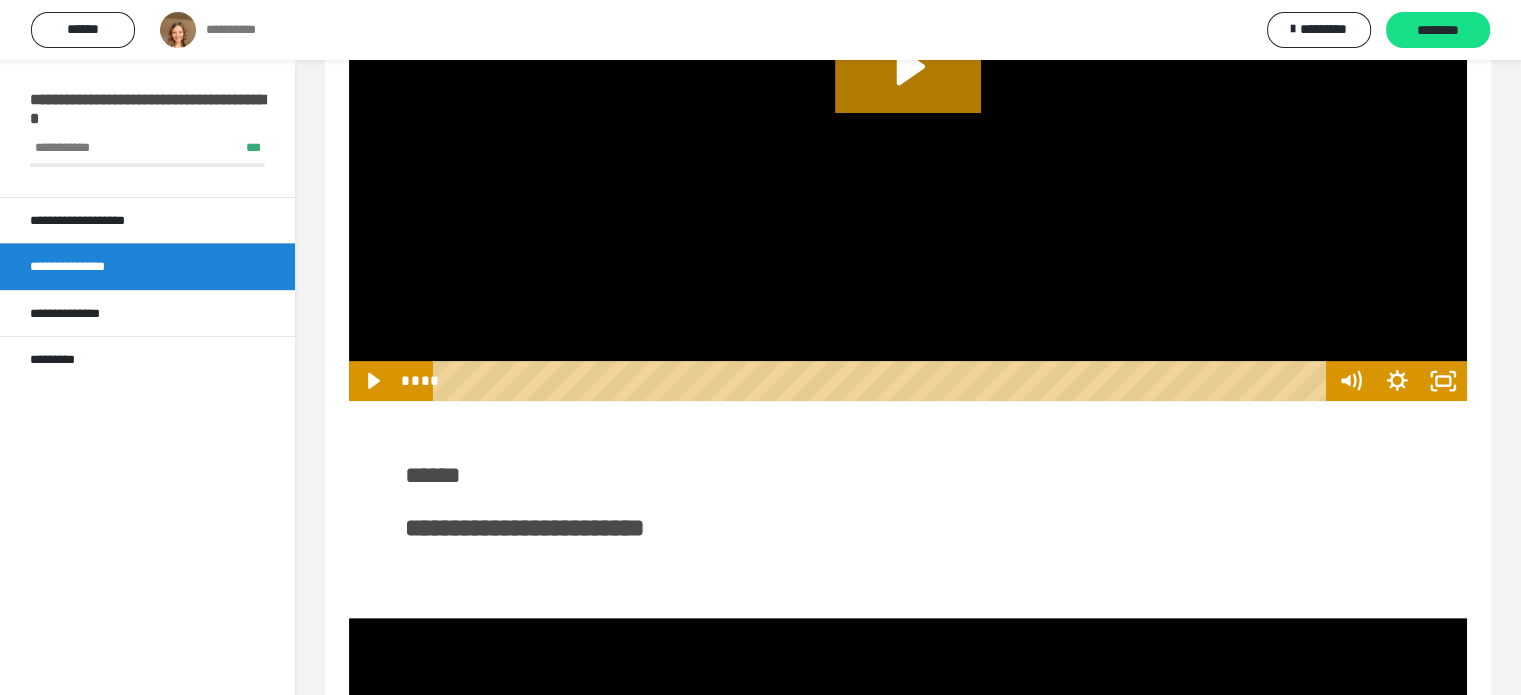 scroll, scrollTop: 621, scrollLeft: 0, axis: vertical 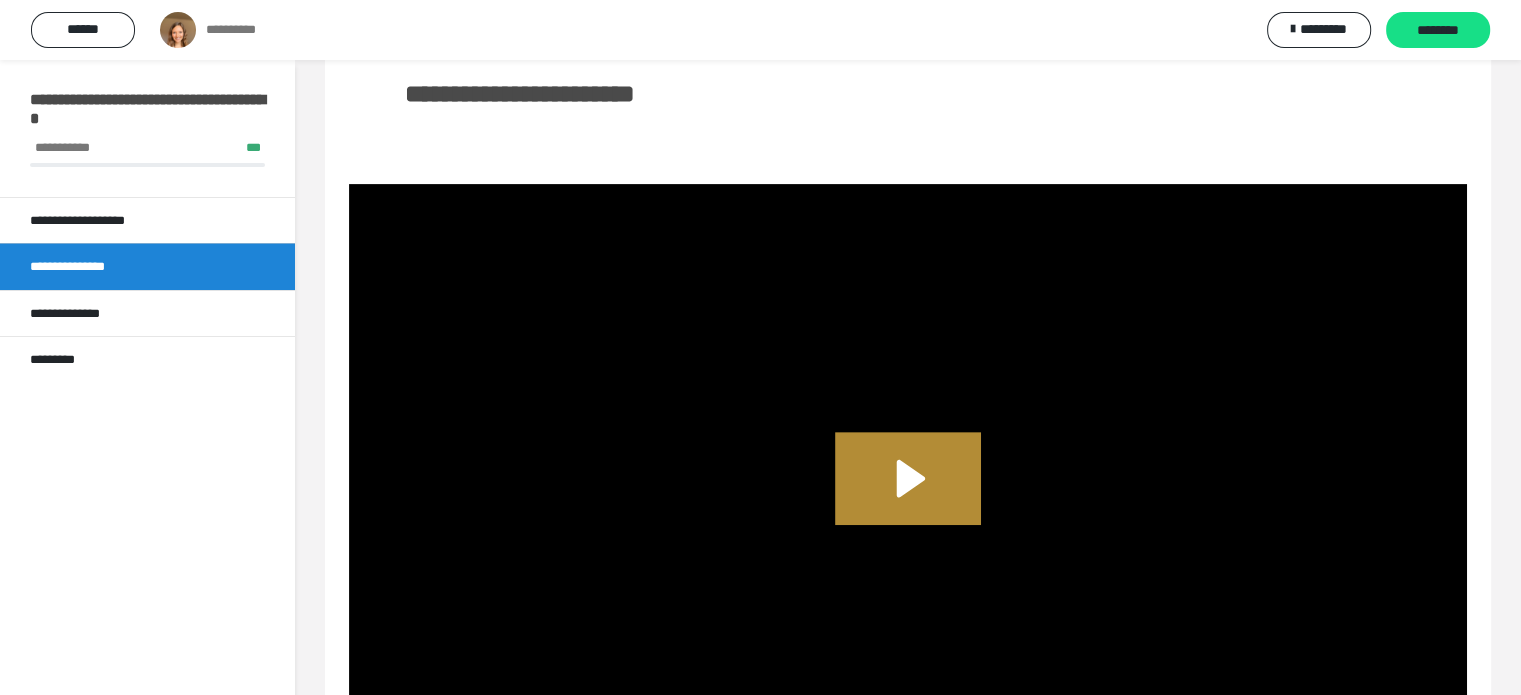 click 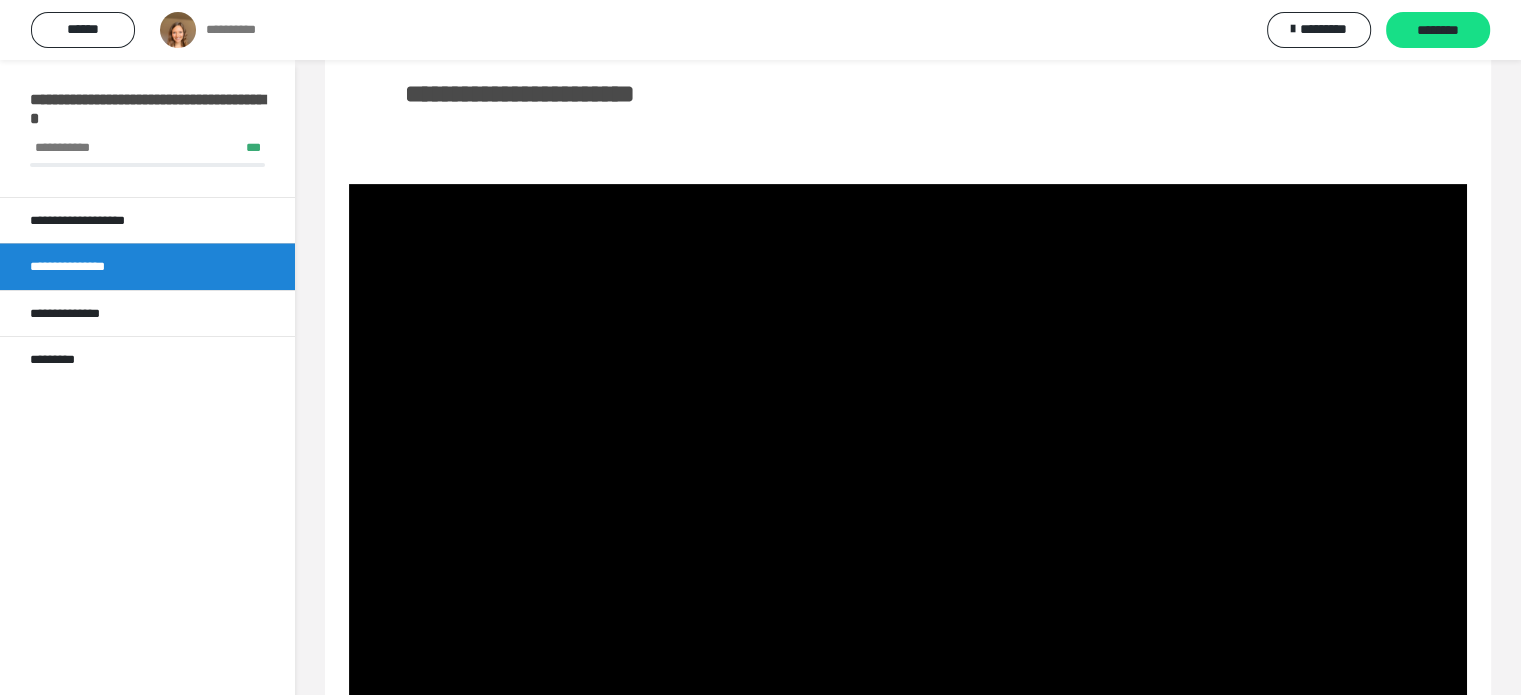 type 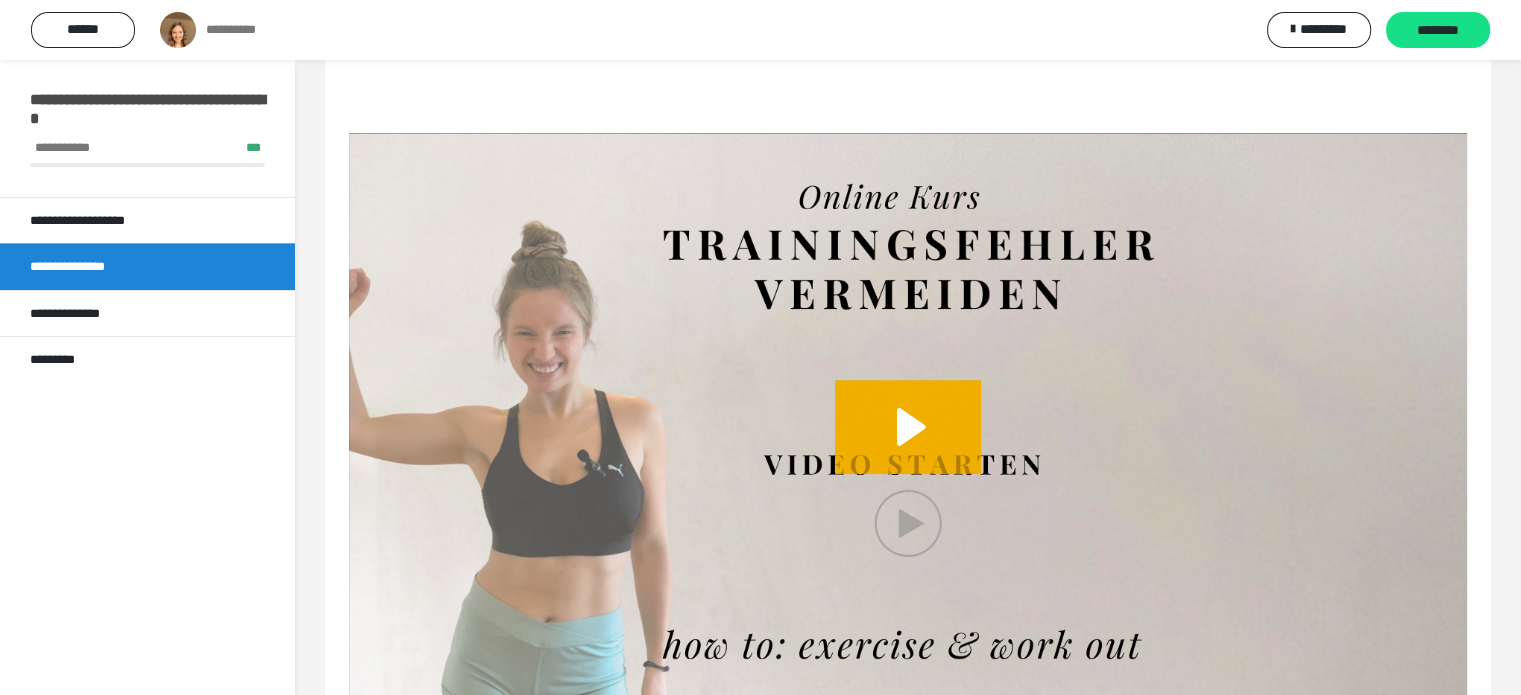 scroll, scrollTop: 1526, scrollLeft: 0, axis: vertical 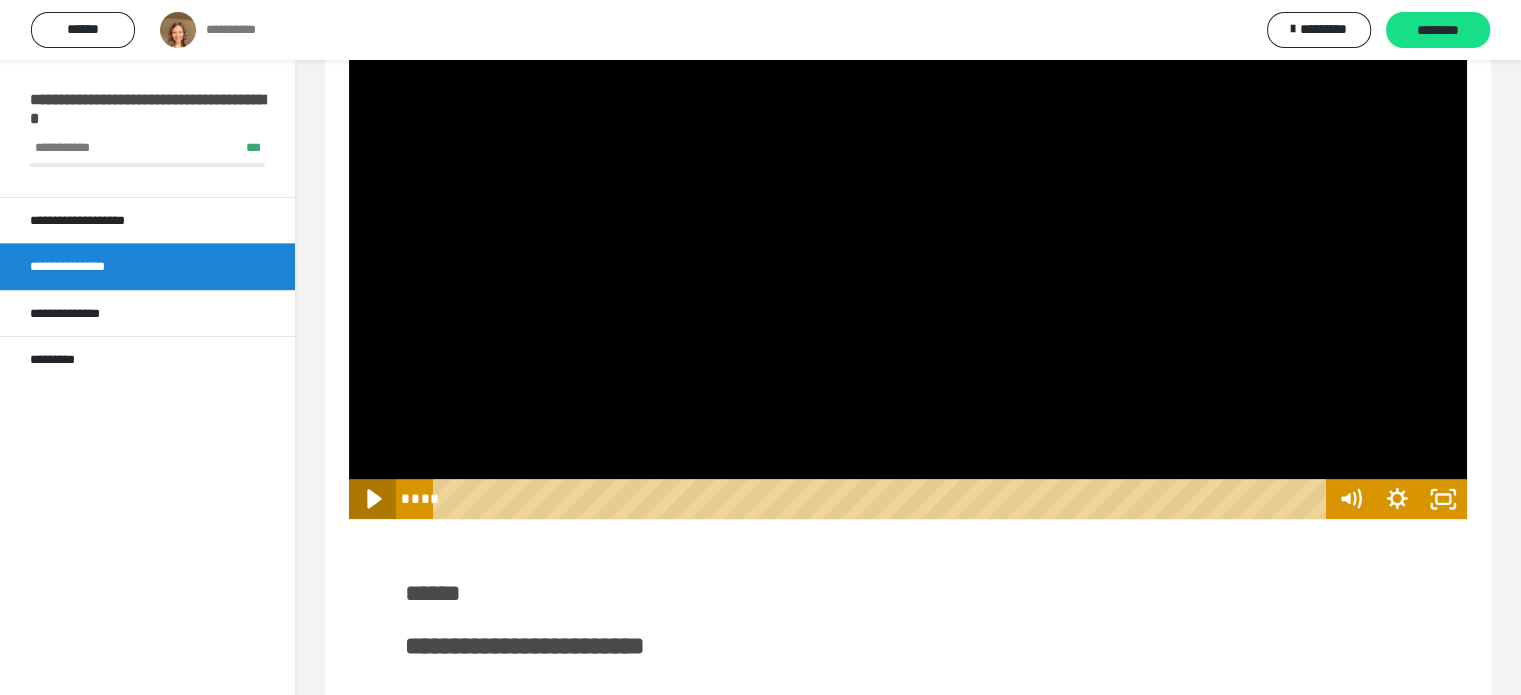 click 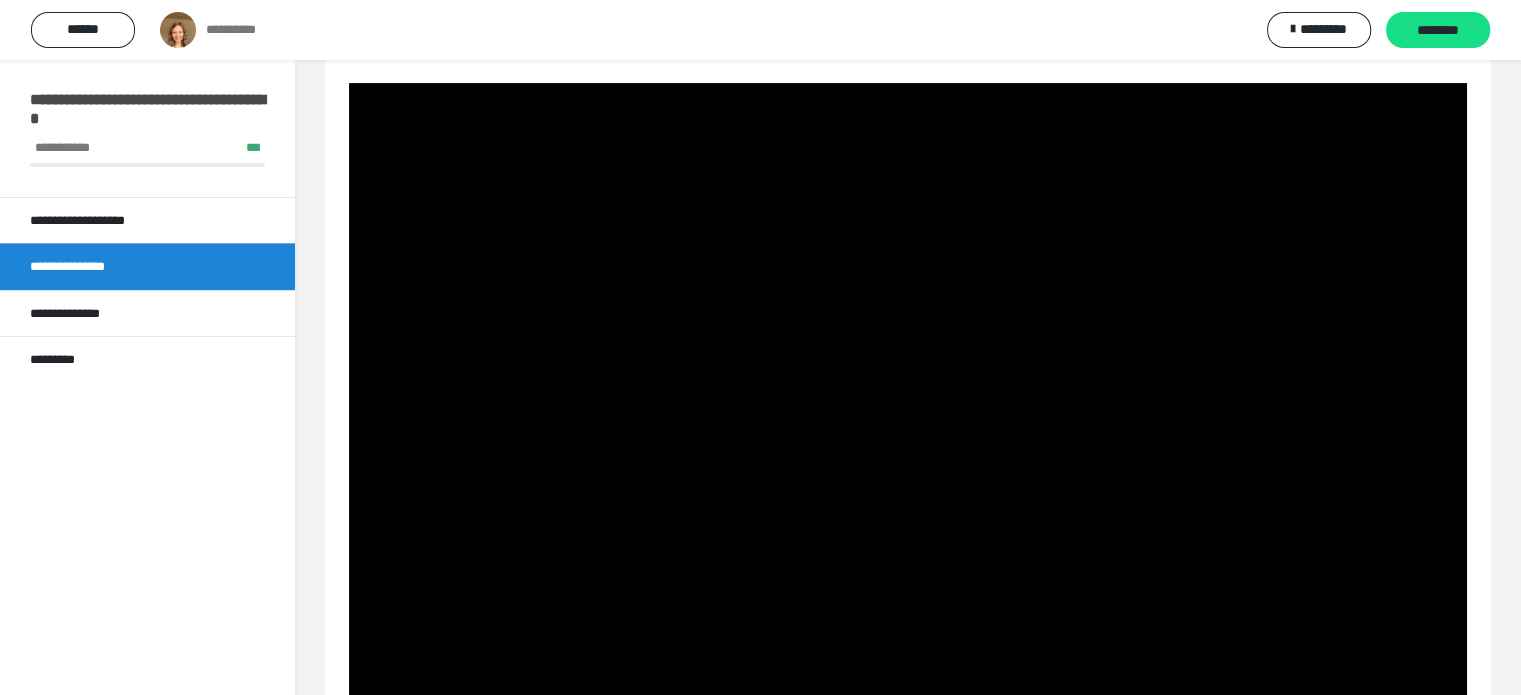 scroll, scrollTop: 743, scrollLeft: 0, axis: vertical 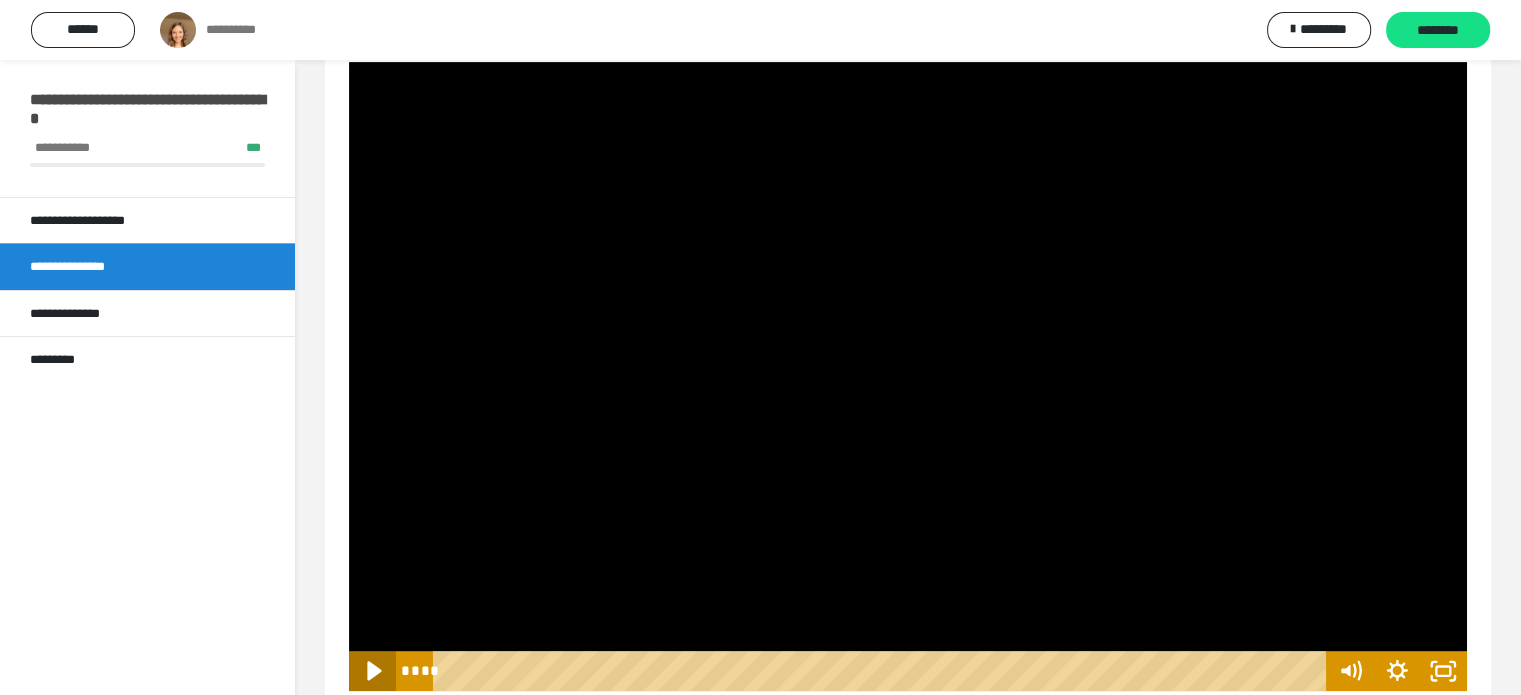 click 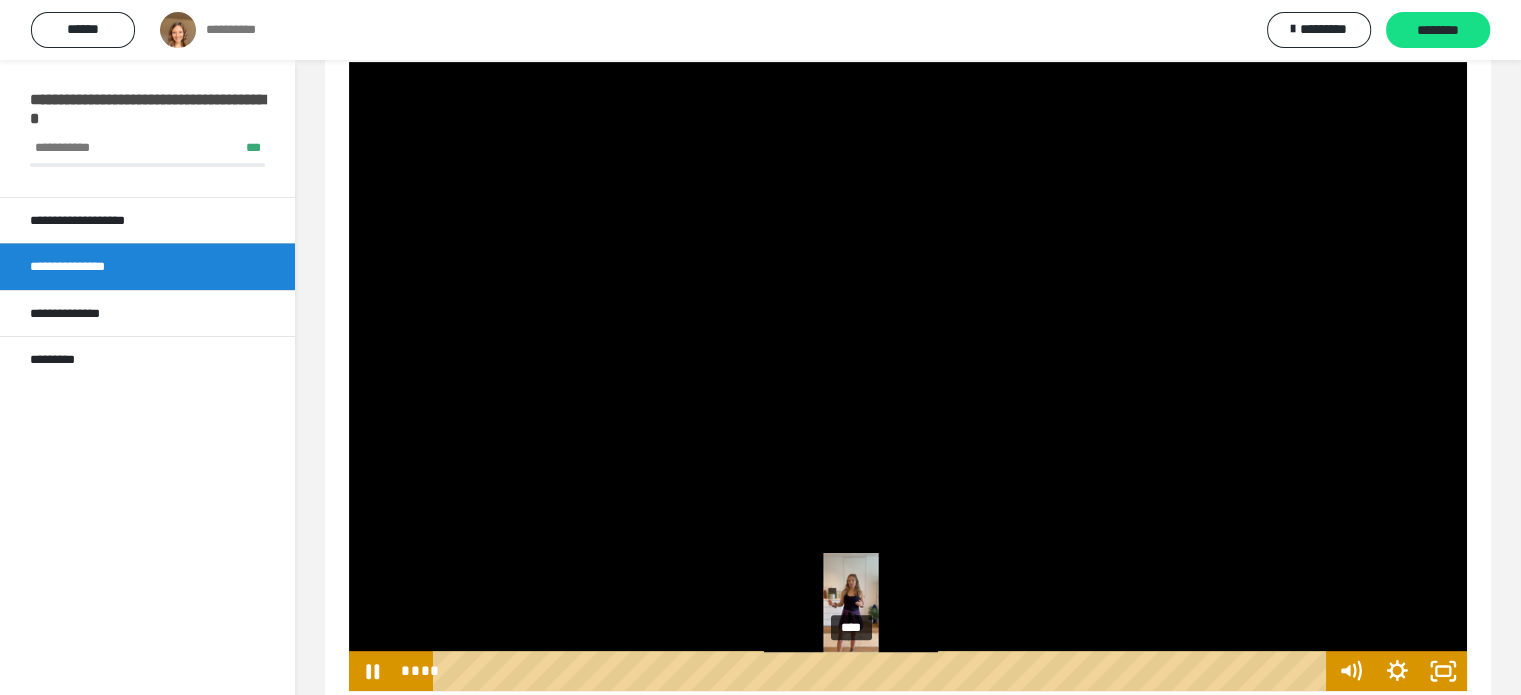 type 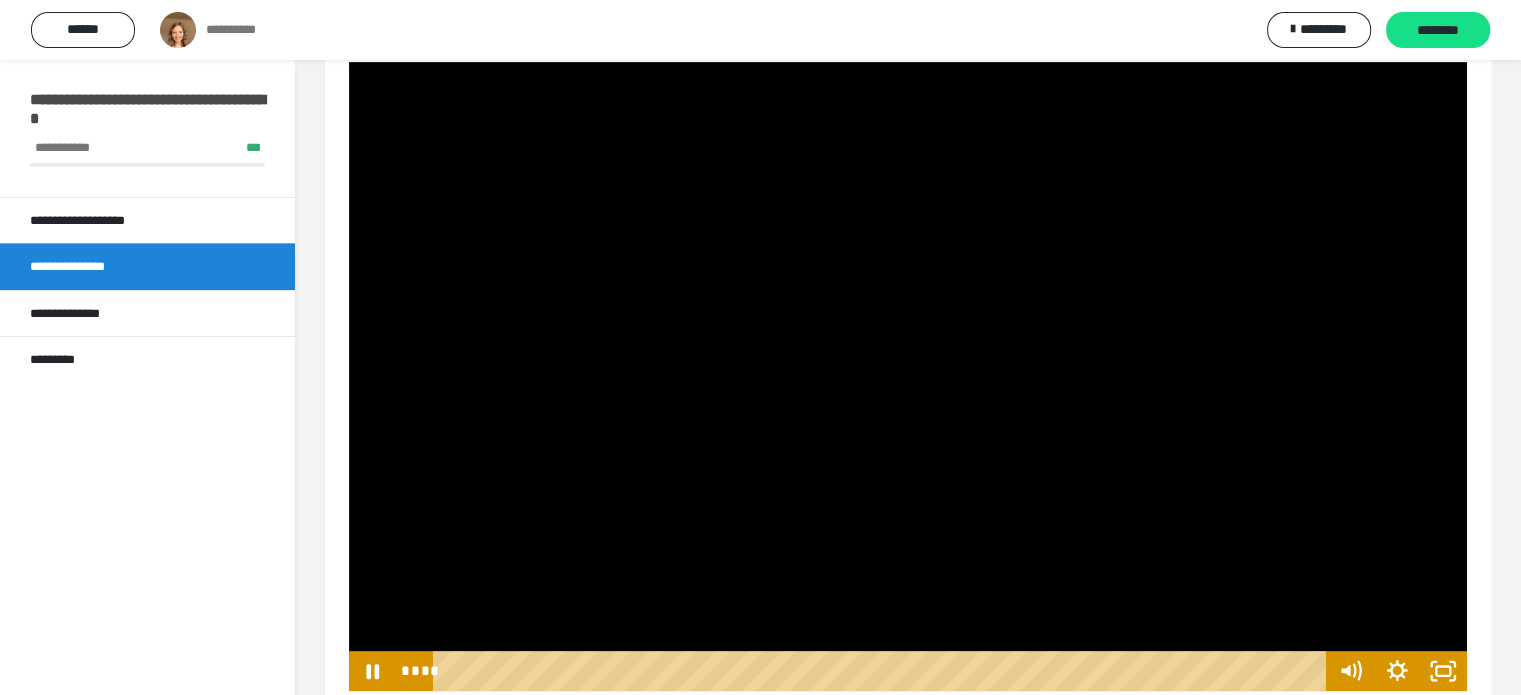 drag, startPoint x: 701, startPoint y: 671, endPoint x: 392, endPoint y: 657, distance: 309.317 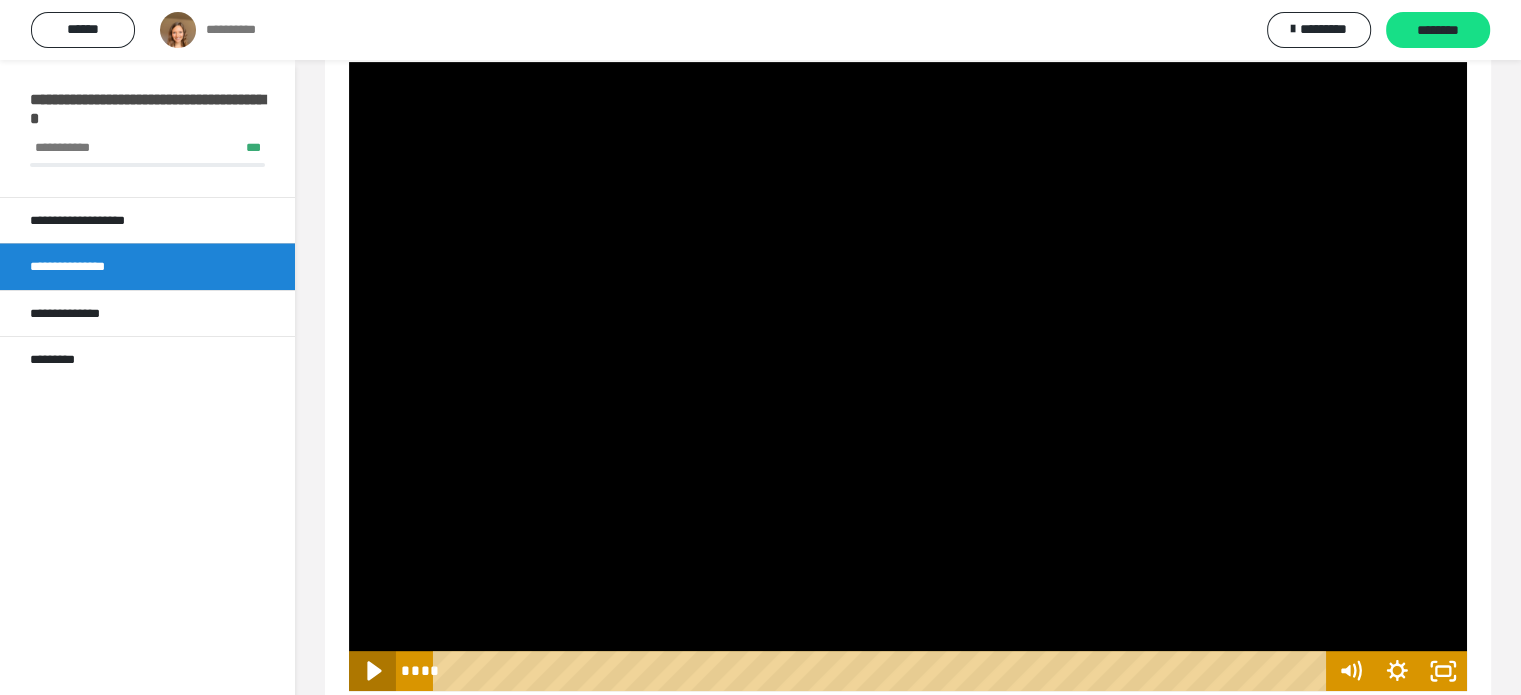 click 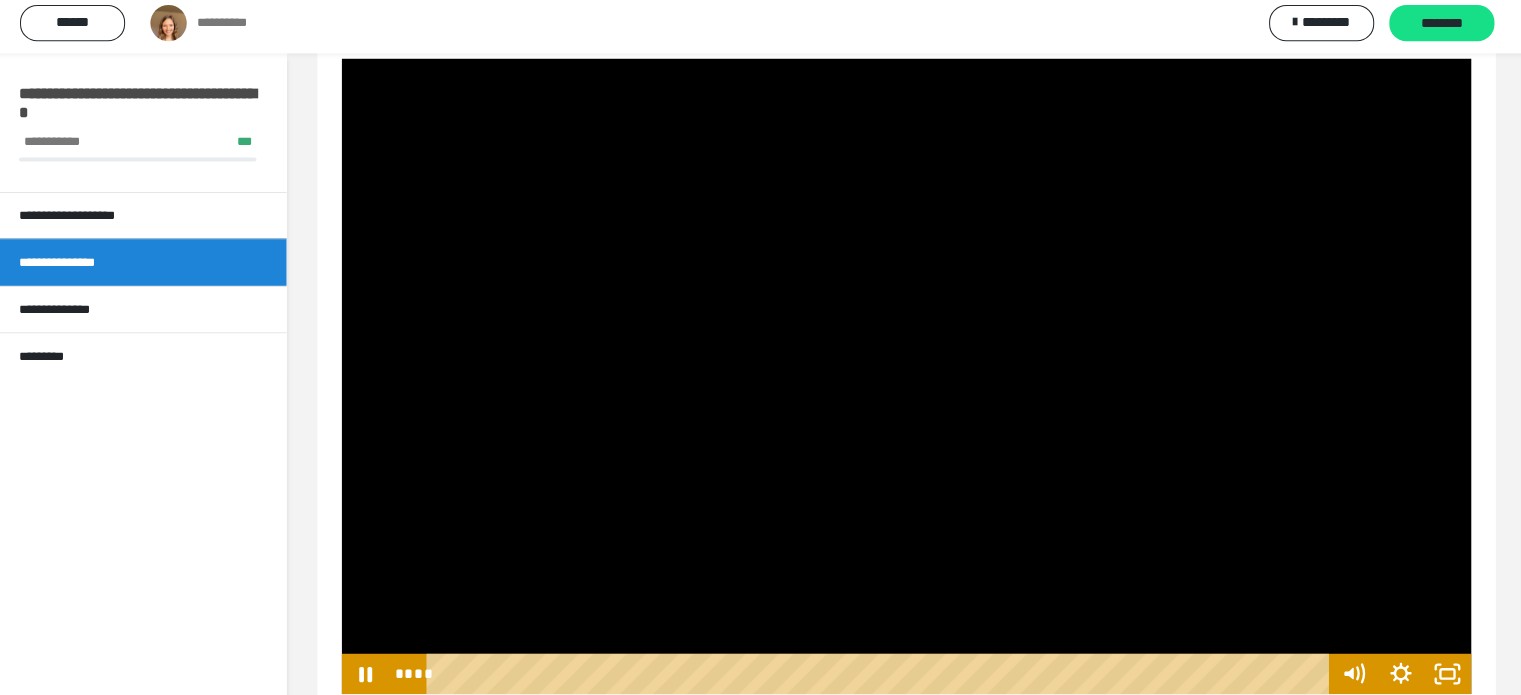 scroll, scrollTop: 740, scrollLeft: 0, axis: vertical 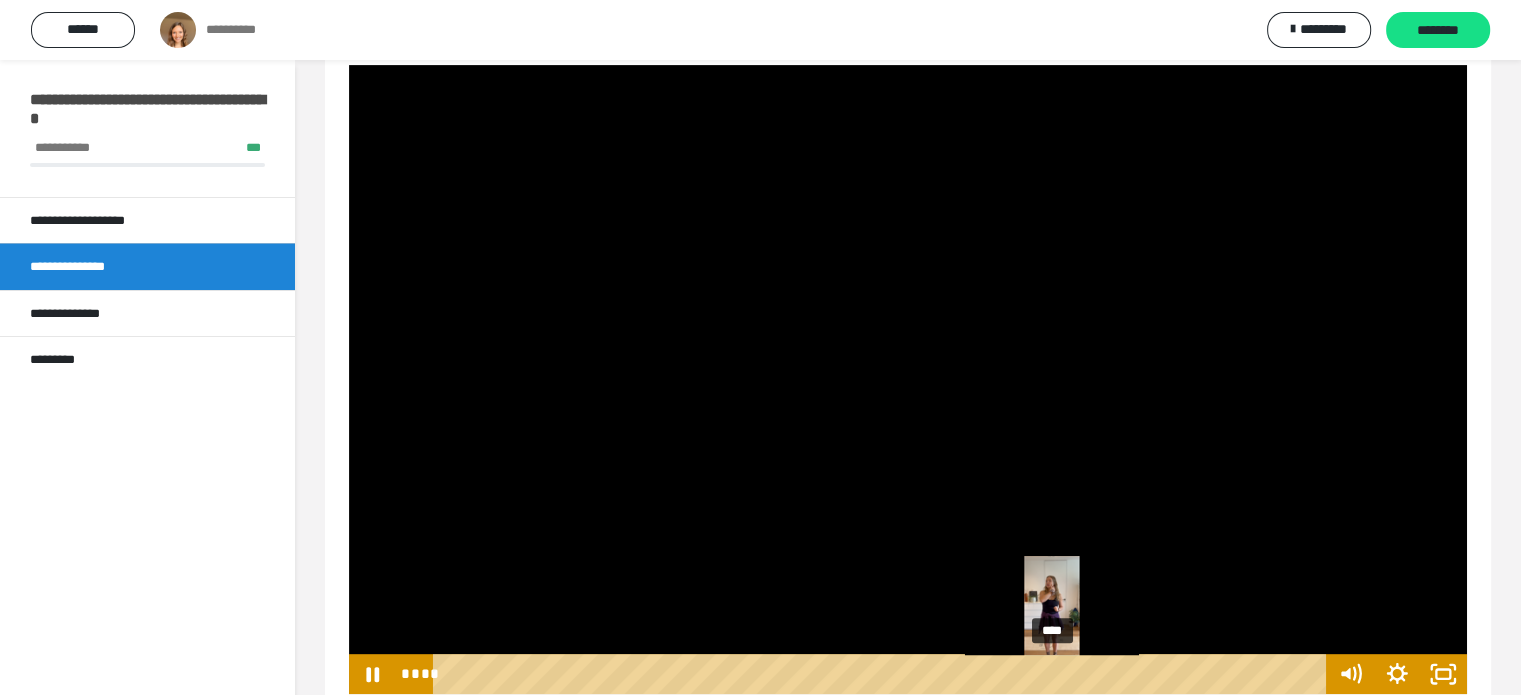 drag, startPoint x: 1130, startPoint y: 672, endPoint x: 1052, endPoint y: 676, distance: 78.10249 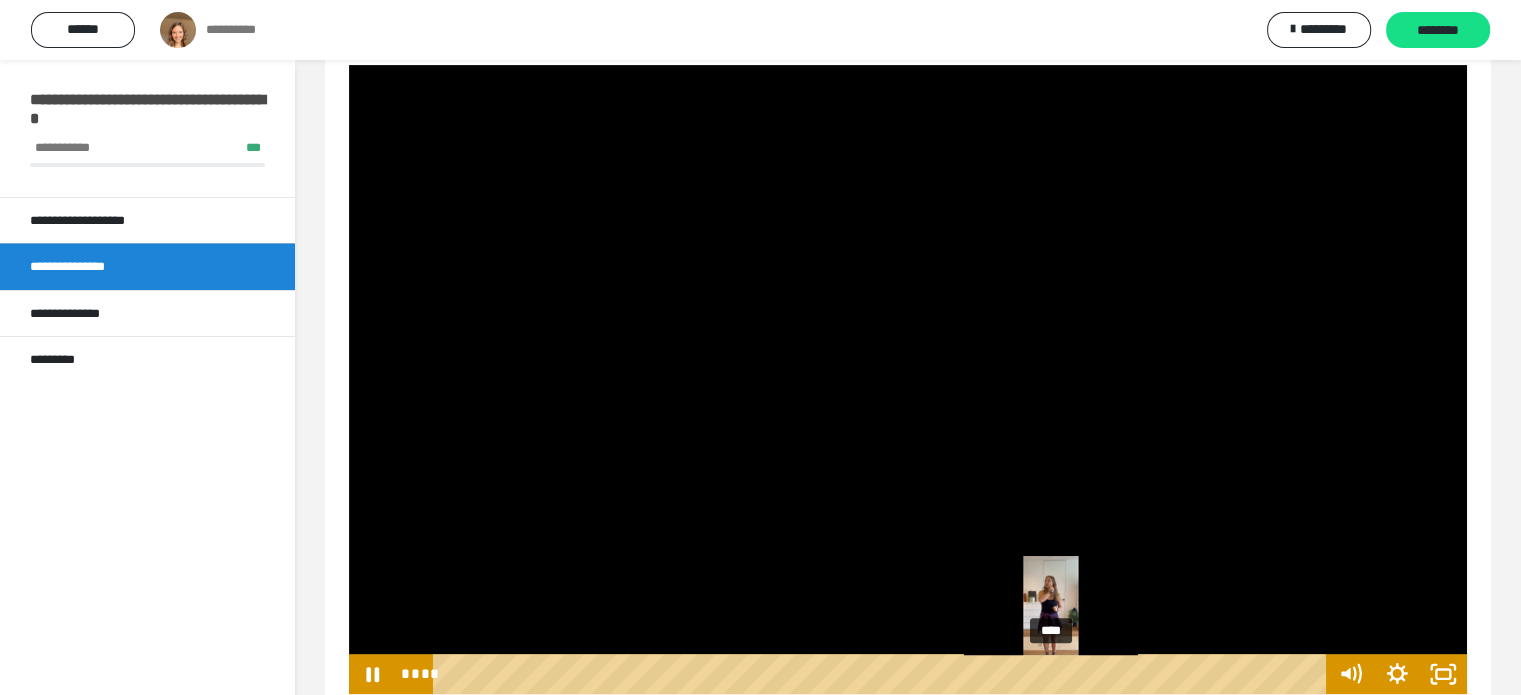 click on "****" at bounding box center (882, 674) 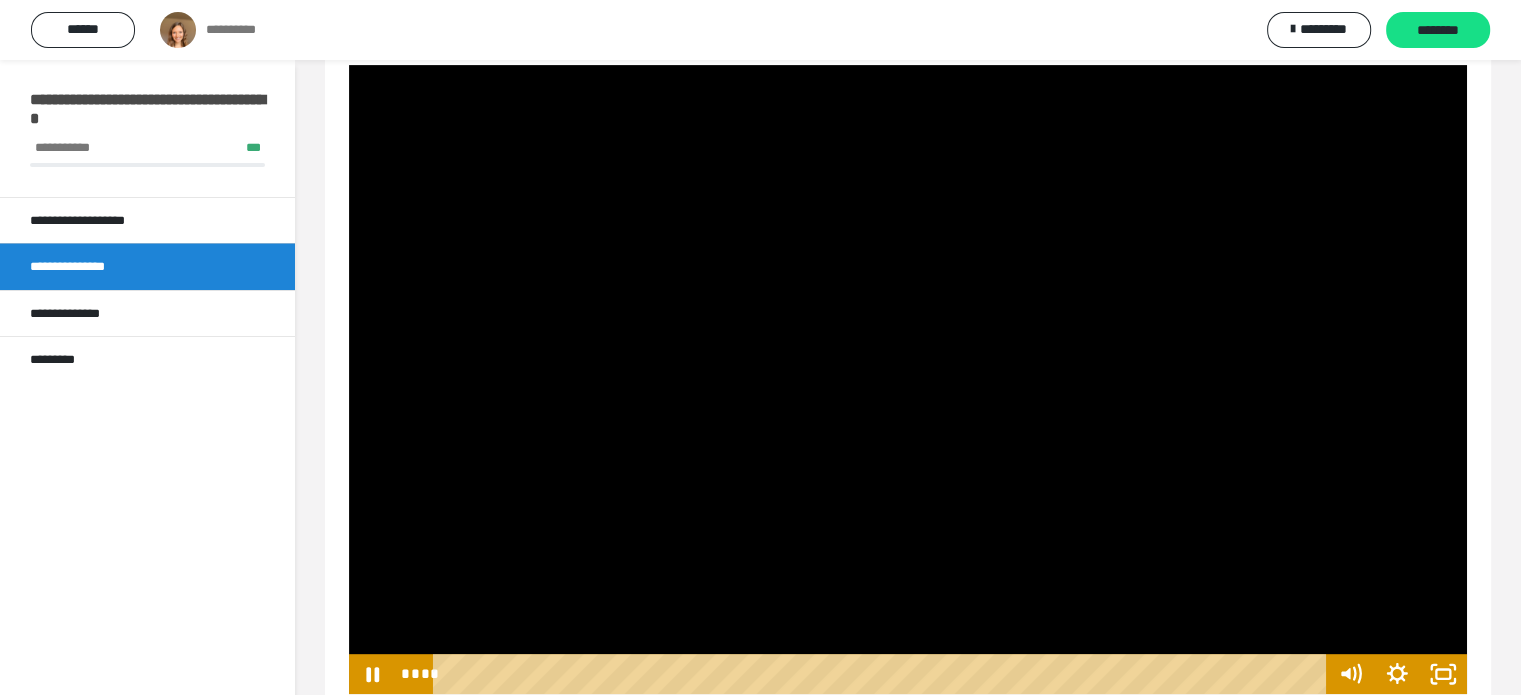 click at bounding box center [908, 379] 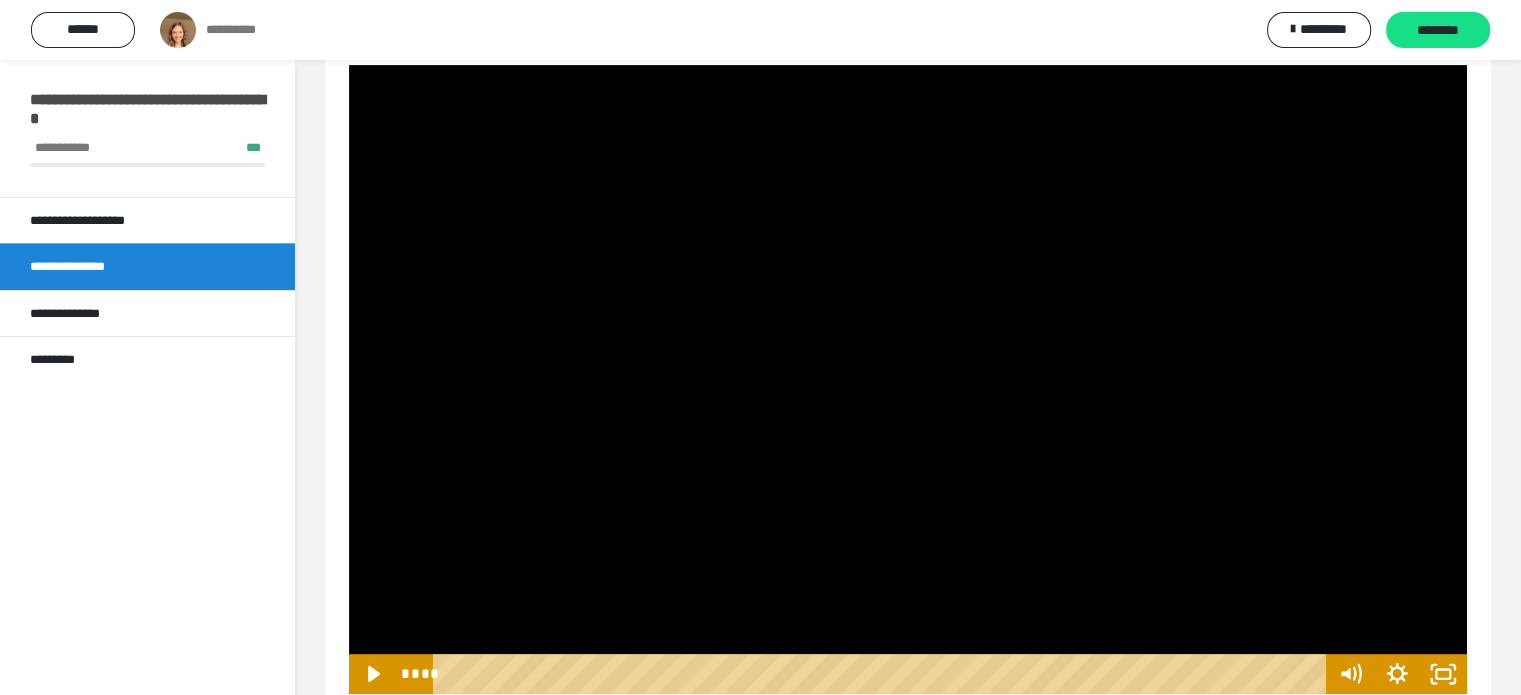 click at bounding box center (908, 379) 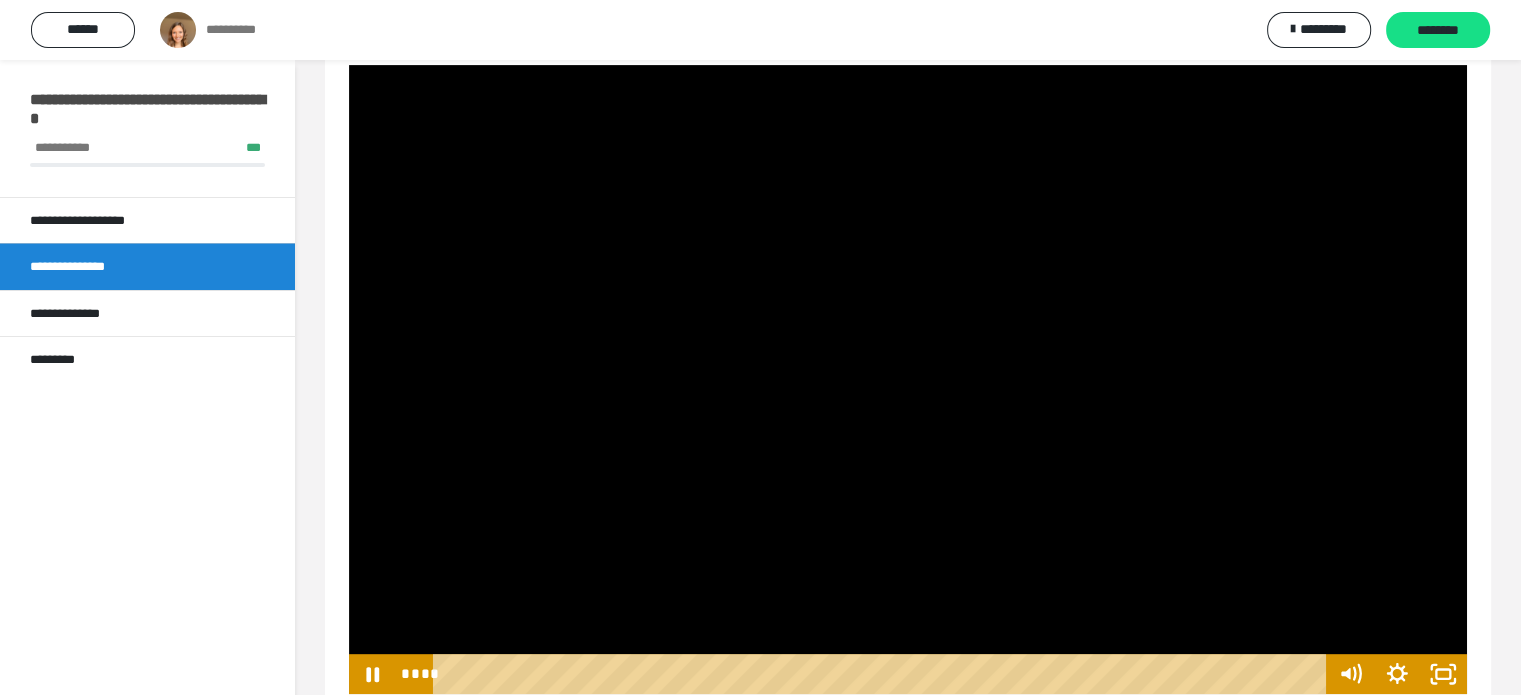 click at bounding box center (908, 379) 